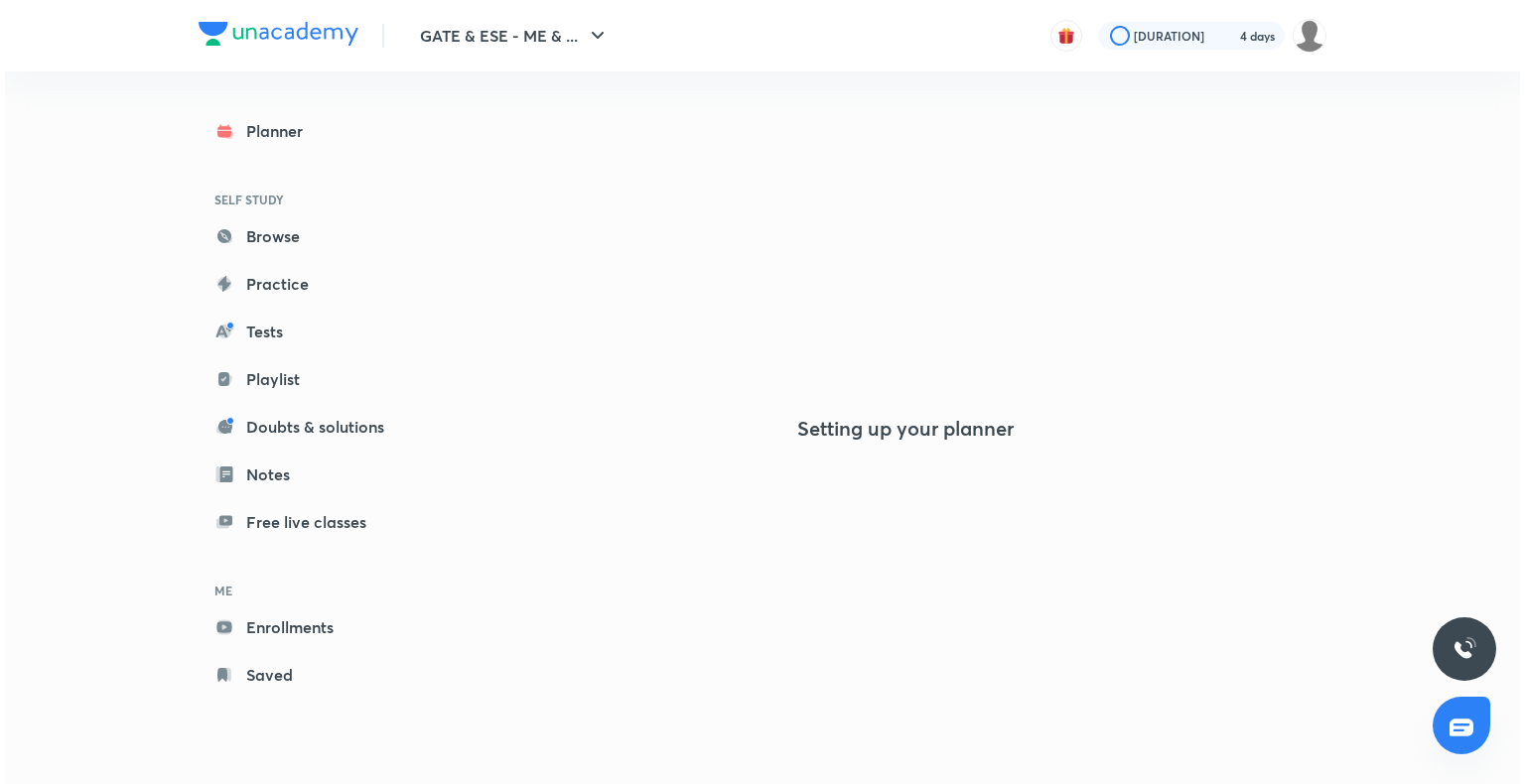 scroll, scrollTop: 0, scrollLeft: 0, axis: both 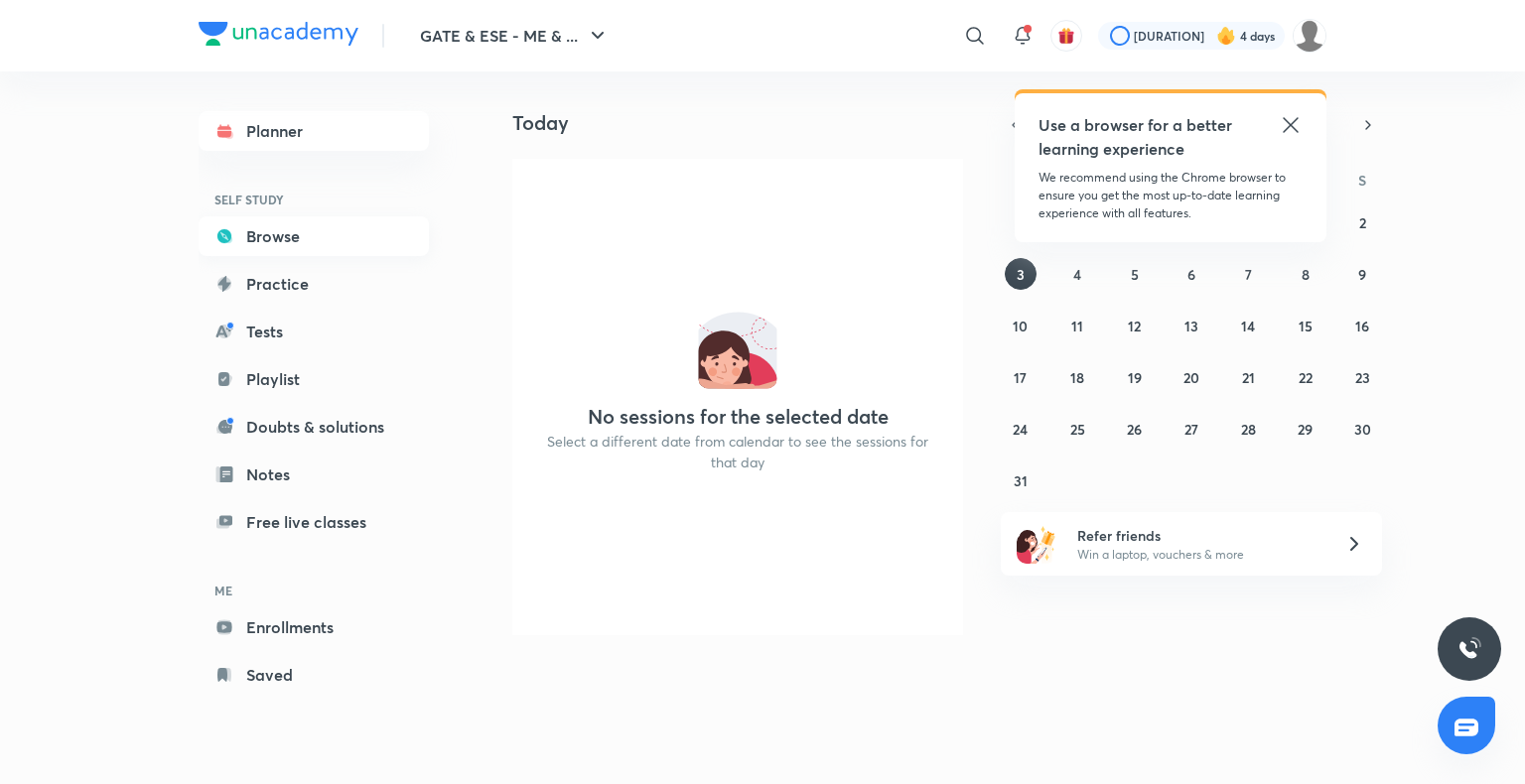 click on "Browse" at bounding box center (314, 236) 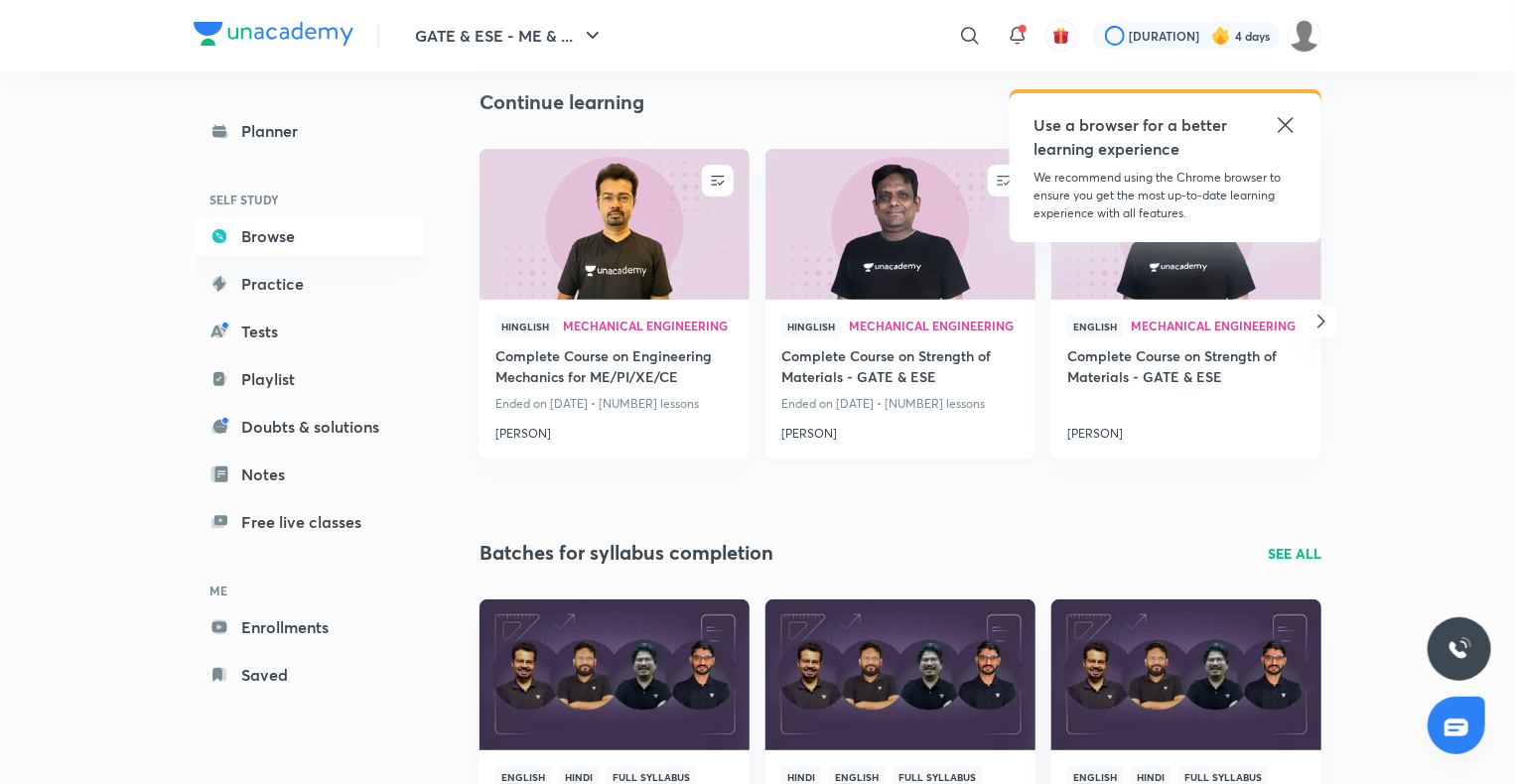 scroll, scrollTop: 214, scrollLeft: 0, axis: vertical 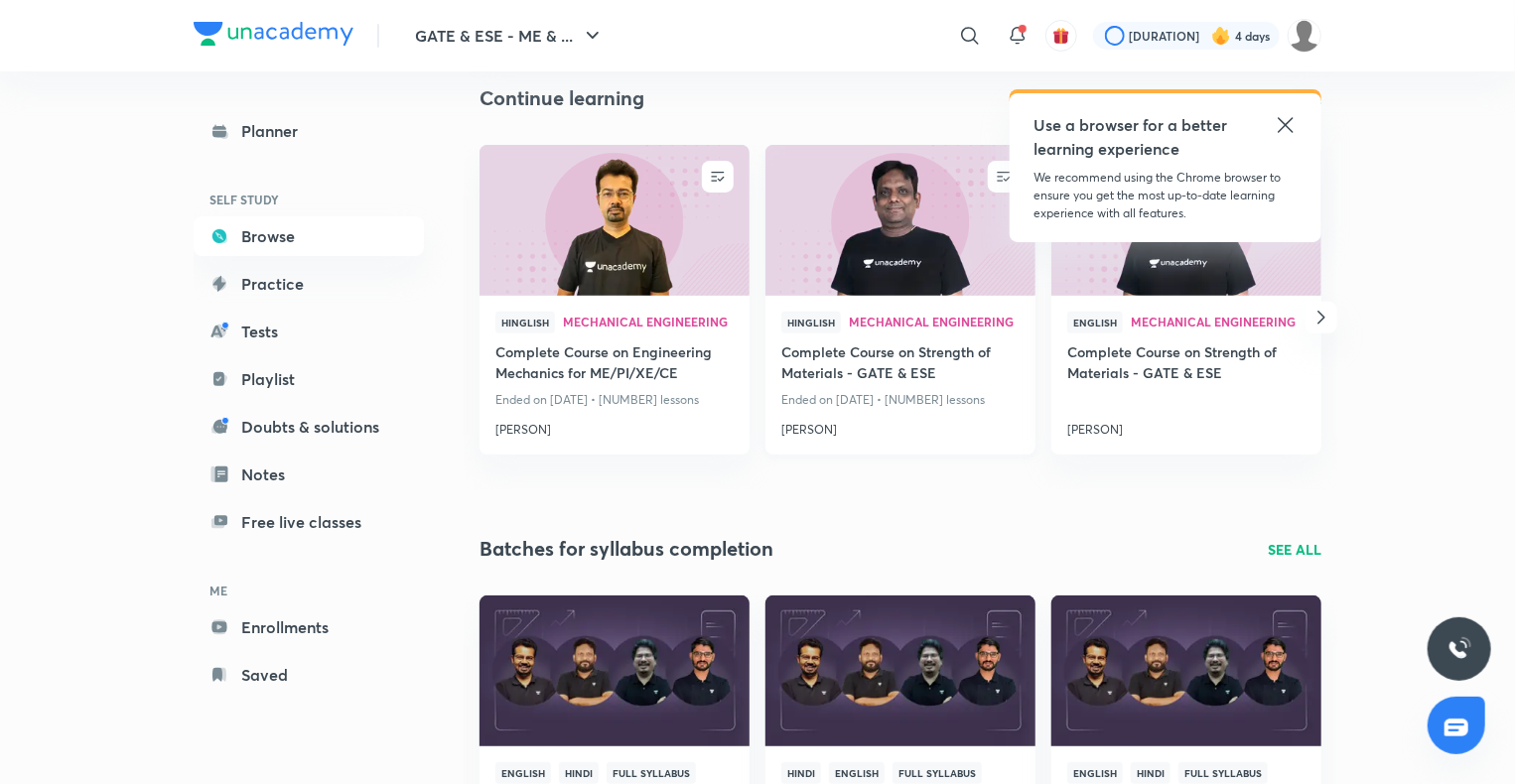 click on "Hinglish Mechanical Engineering Complete Course on Strength of Materials - GATE & ESE Ended on Mar 7, 2024 • 59 lessons [FIRST] [LAST]" at bounding box center (900, 375) 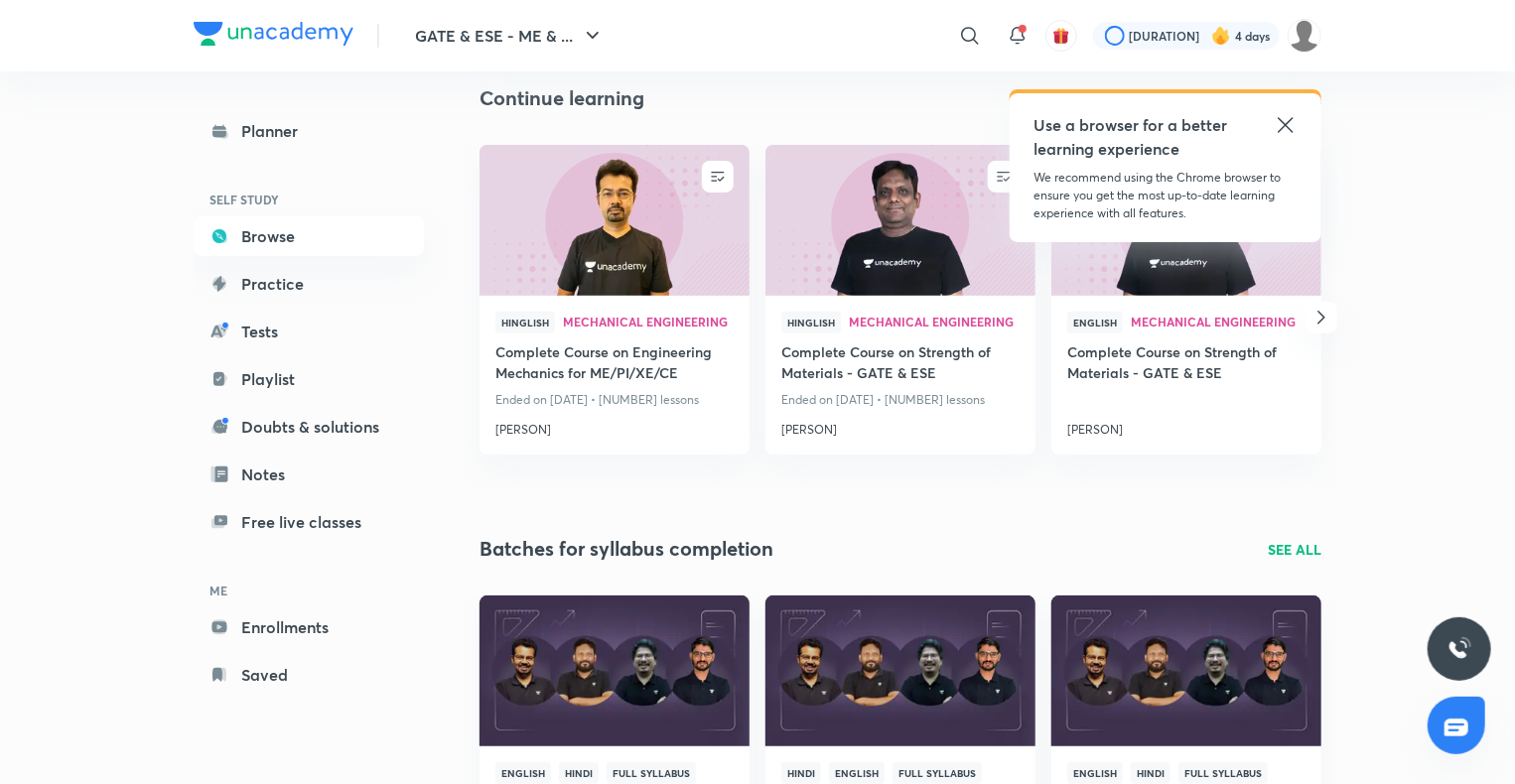 click 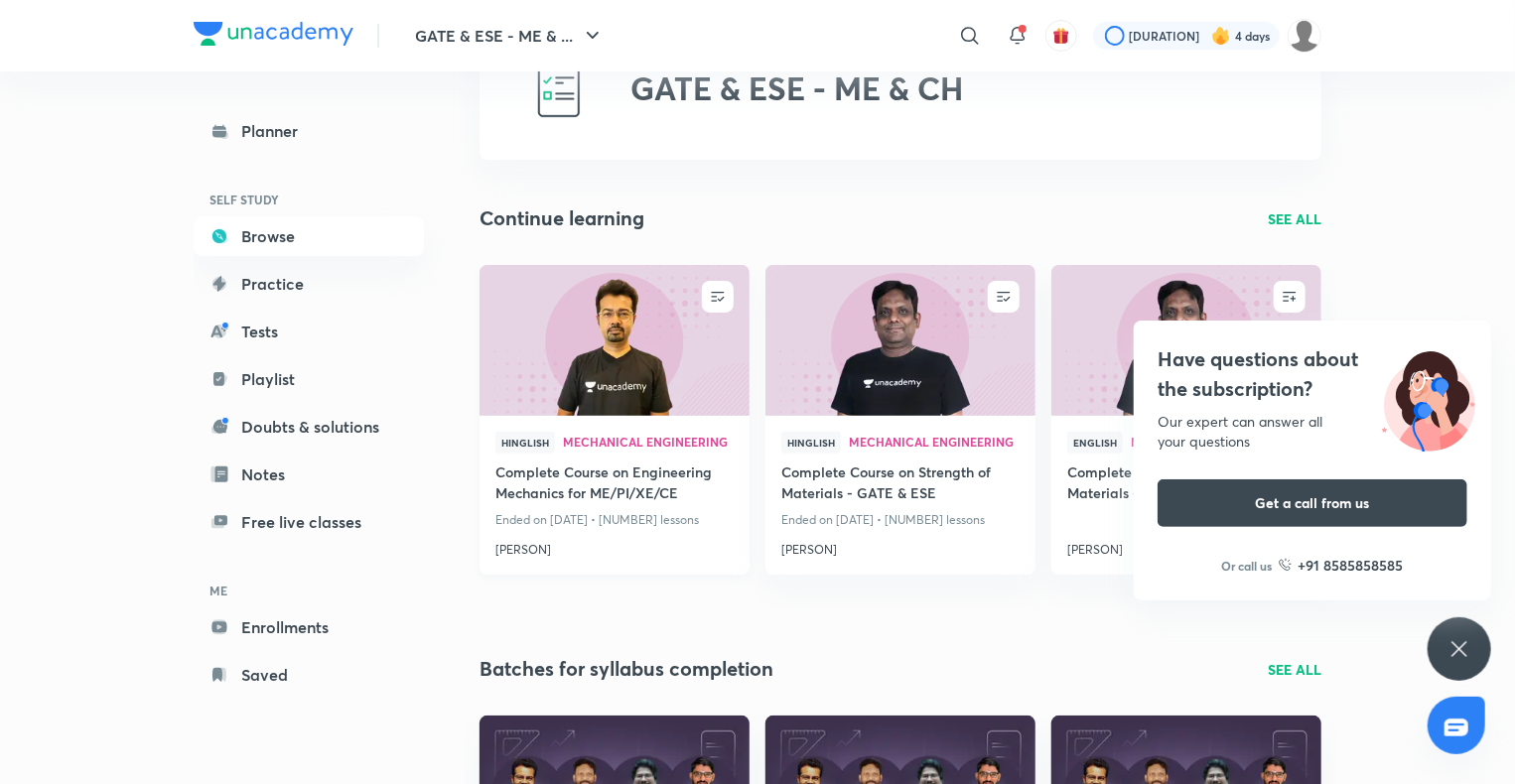 scroll, scrollTop: 85, scrollLeft: 0, axis: vertical 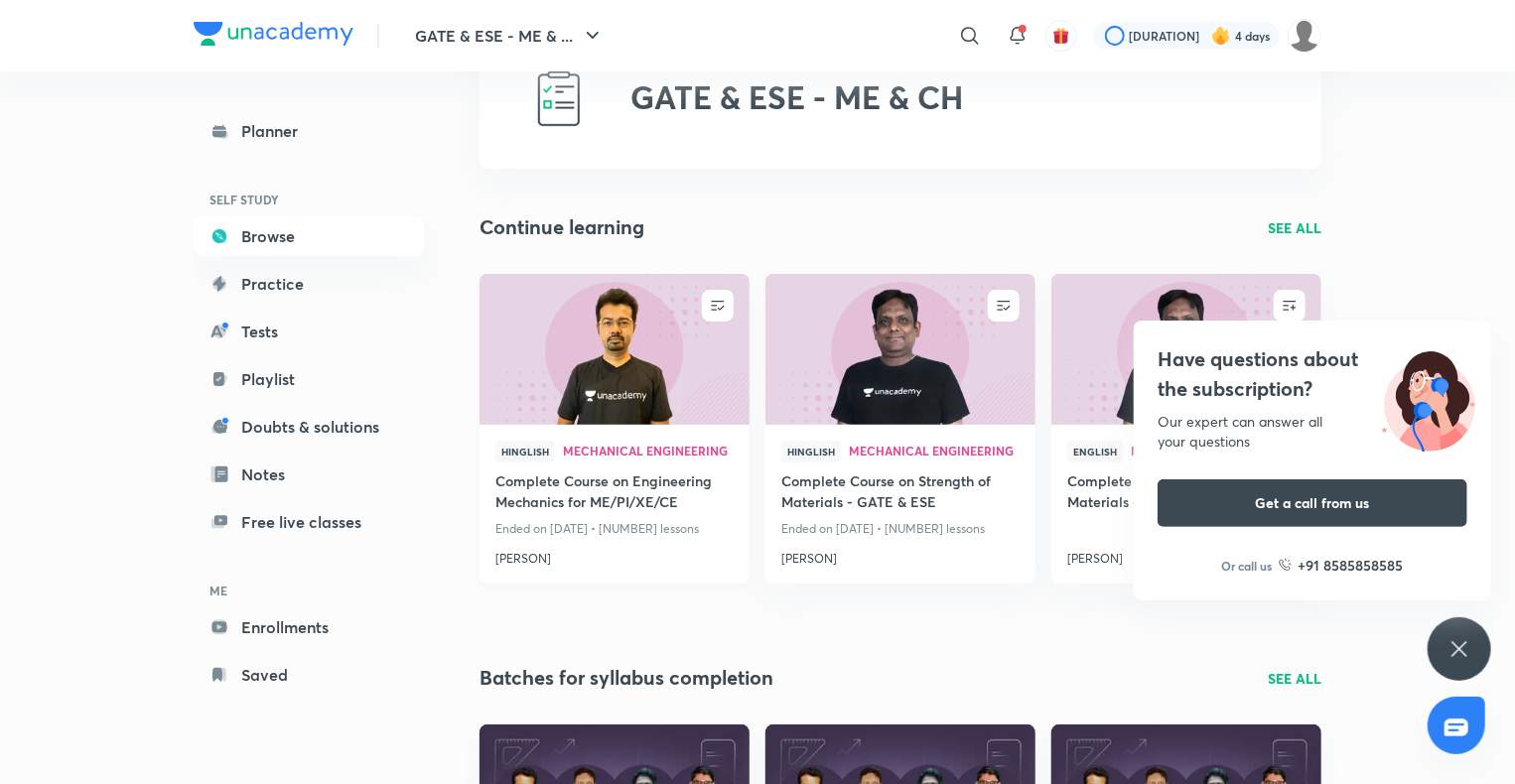 click at bounding box center (614, 348) 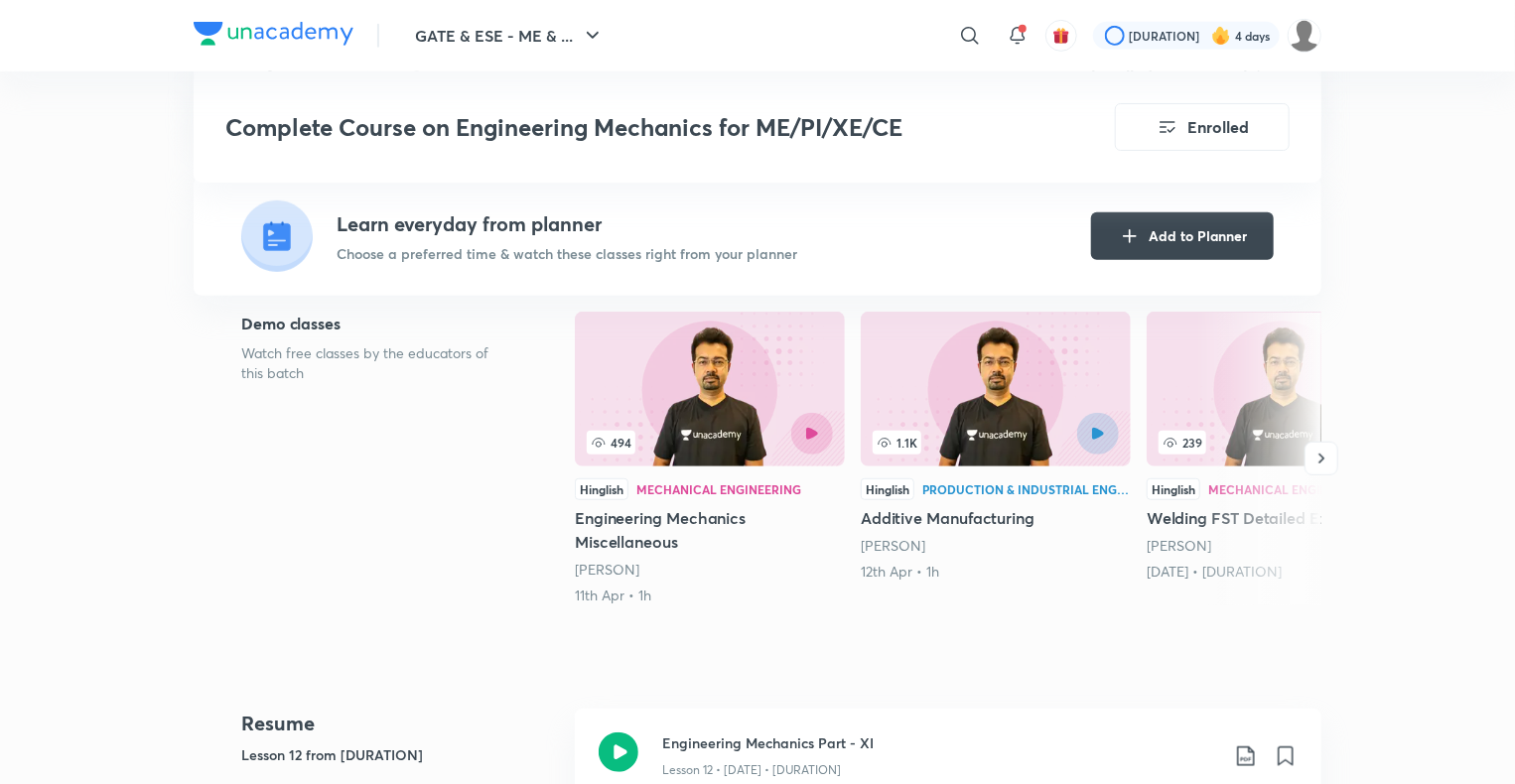 scroll, scrollTop: 0, scrollLeft: 0, axis: both 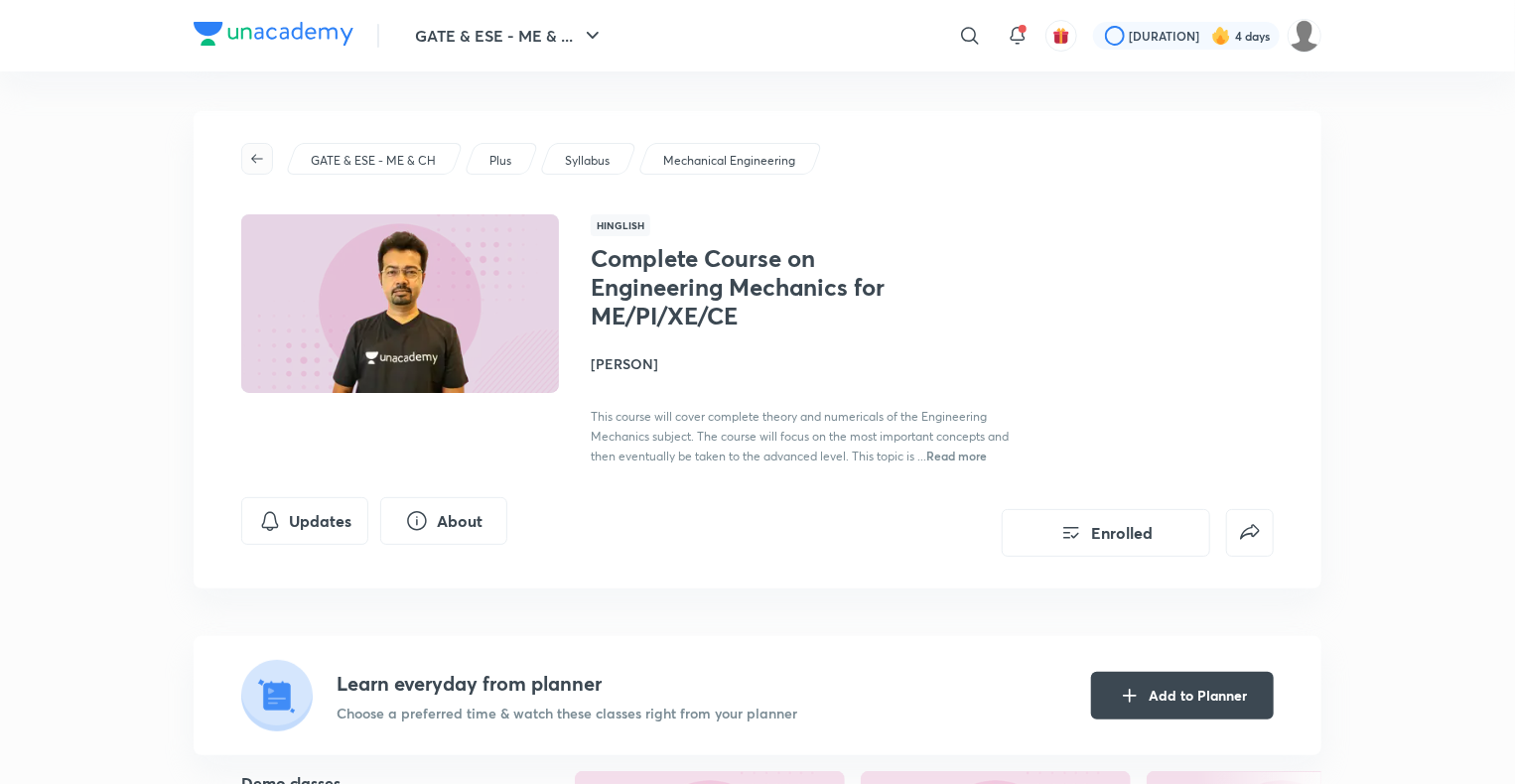 click at bounding box center (257, 159) 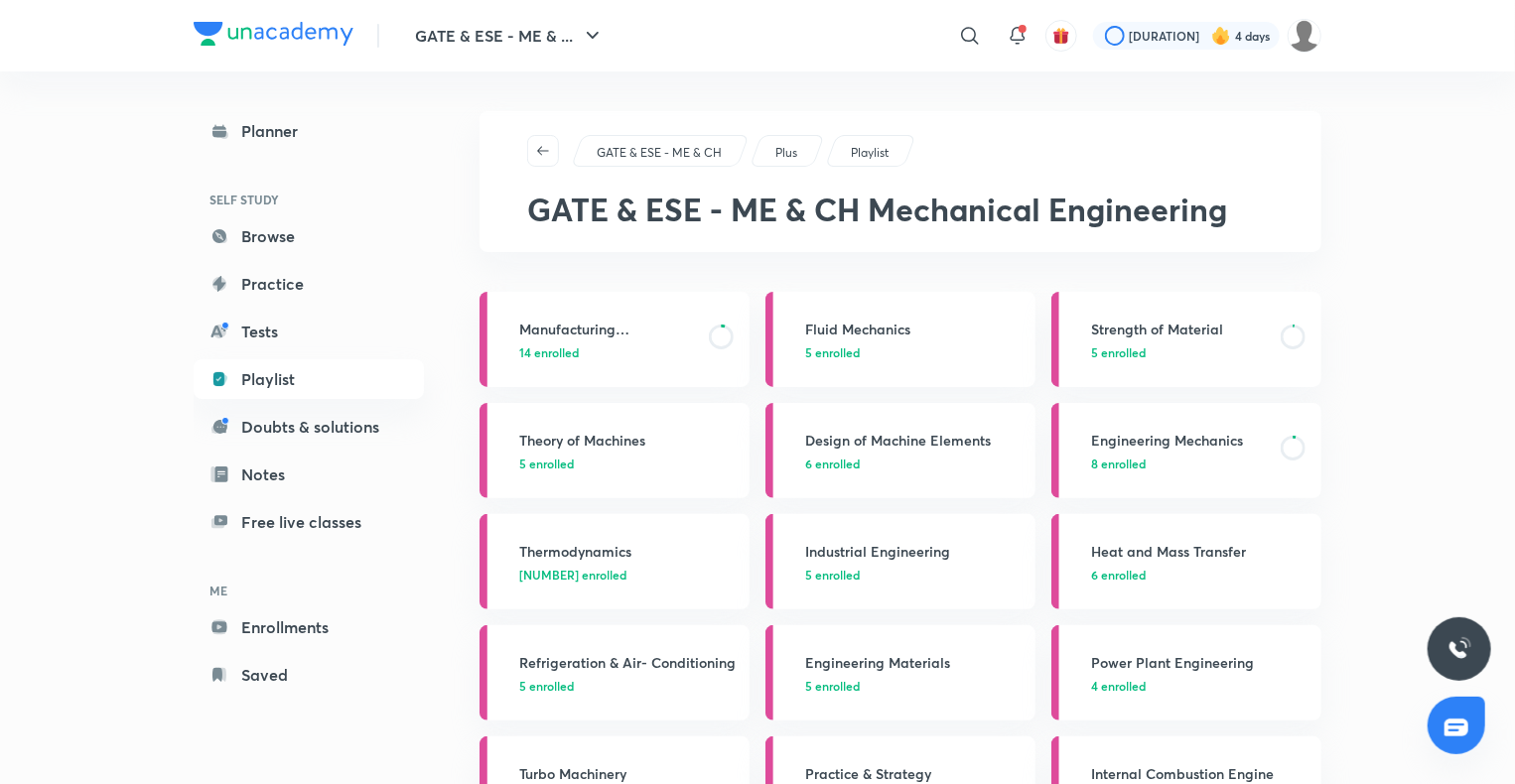 click on "Planner SELF STUDY Browse Practice Tests Playlist Doubts & solutions Notes Free live classes ME Enrollments Saved" at bounding box center [309, 403] 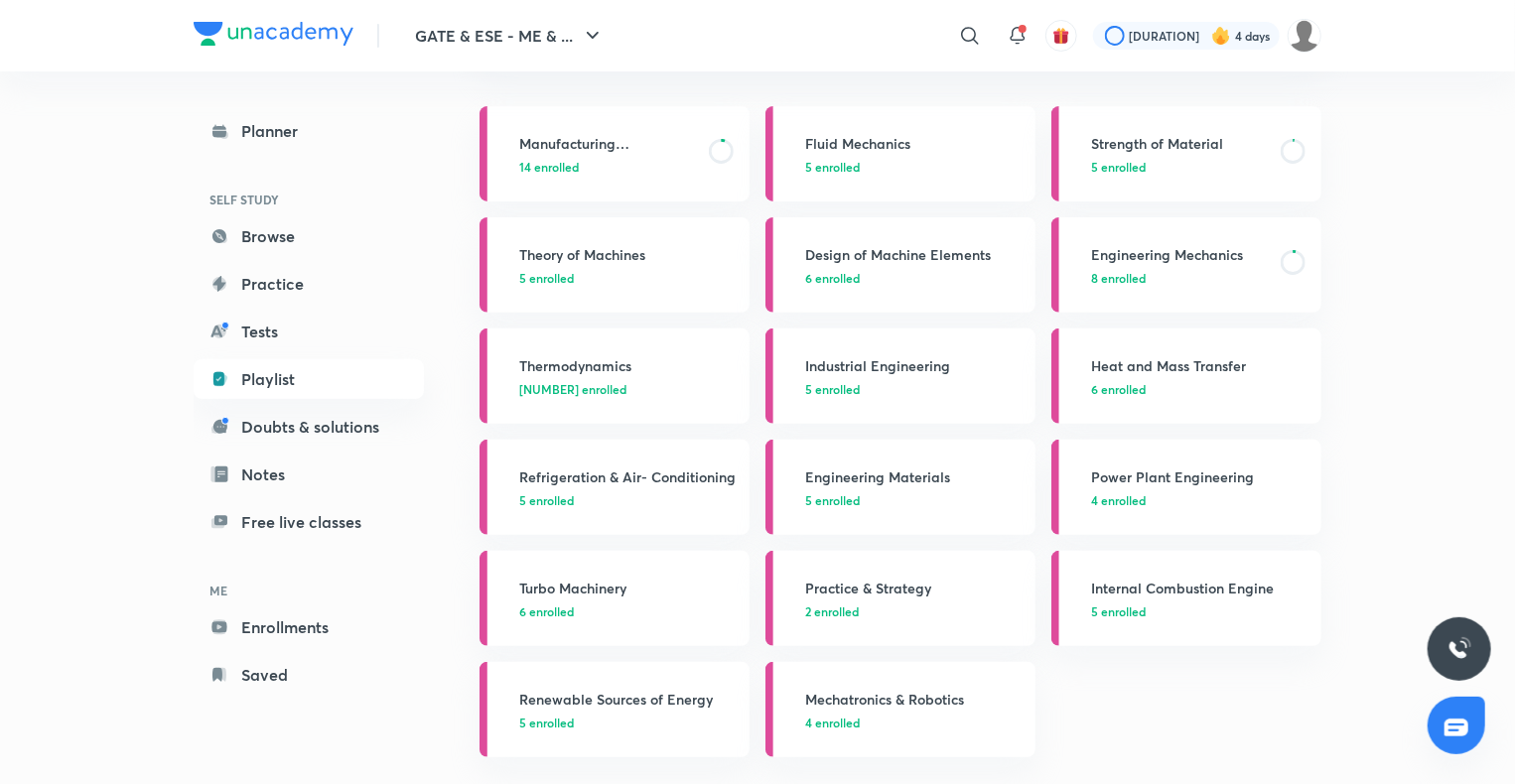 scroll, scrollTop: 187, scrollLeft: 0, axis: vertical 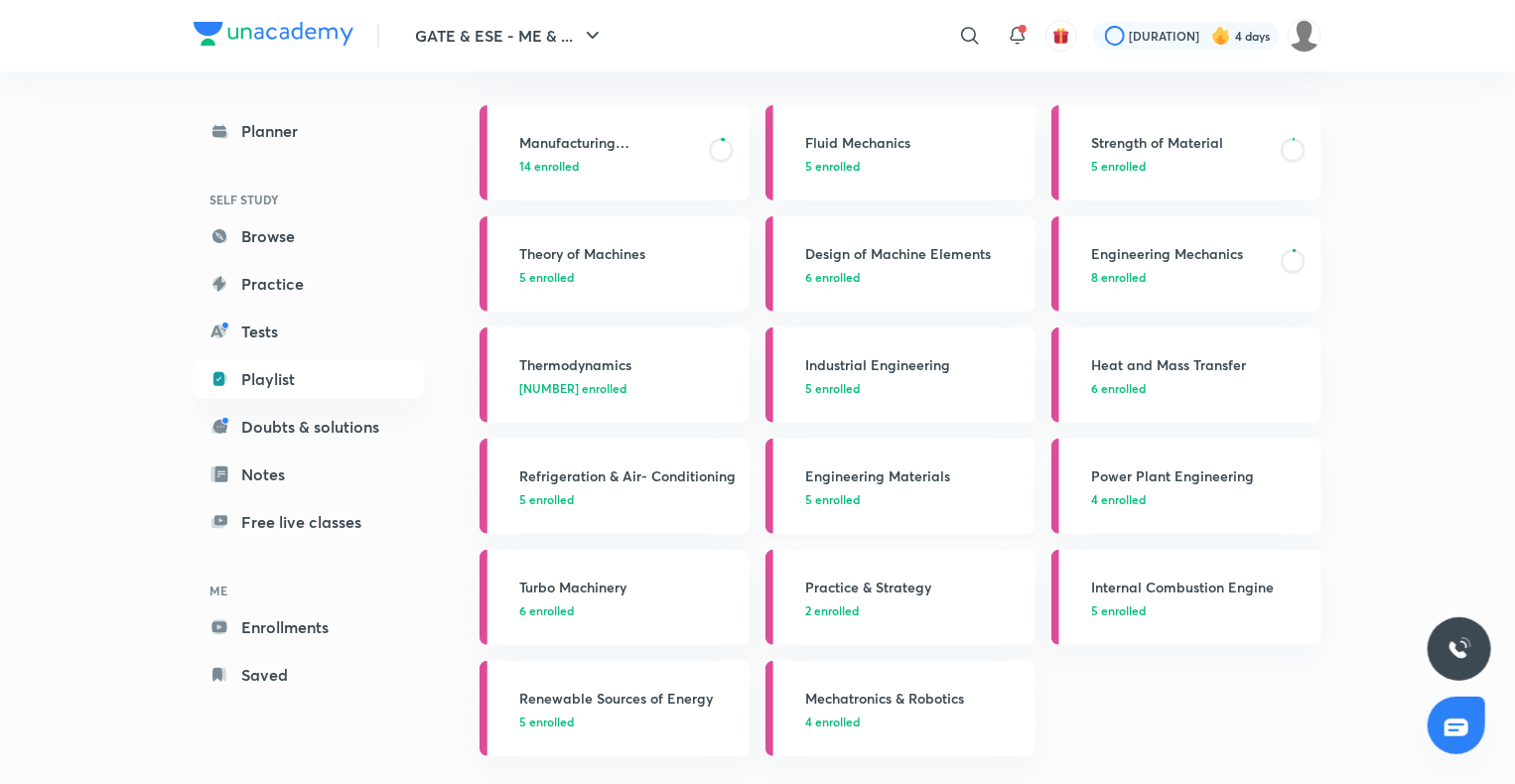 click on "5 enrolled" at bounding box center (914, 499) 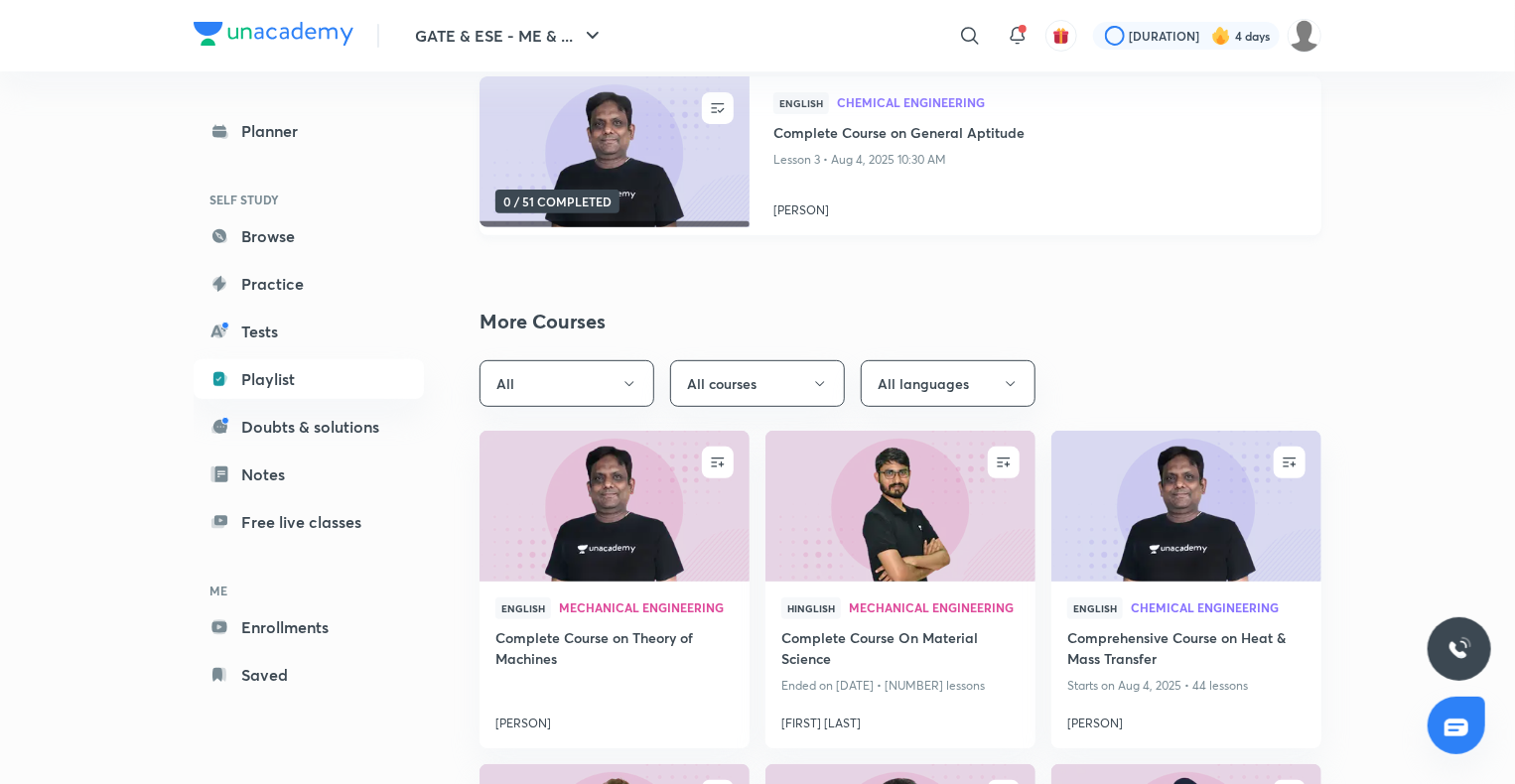 scroll, scrollTop: 0, scrollLeft: 0, axis: both 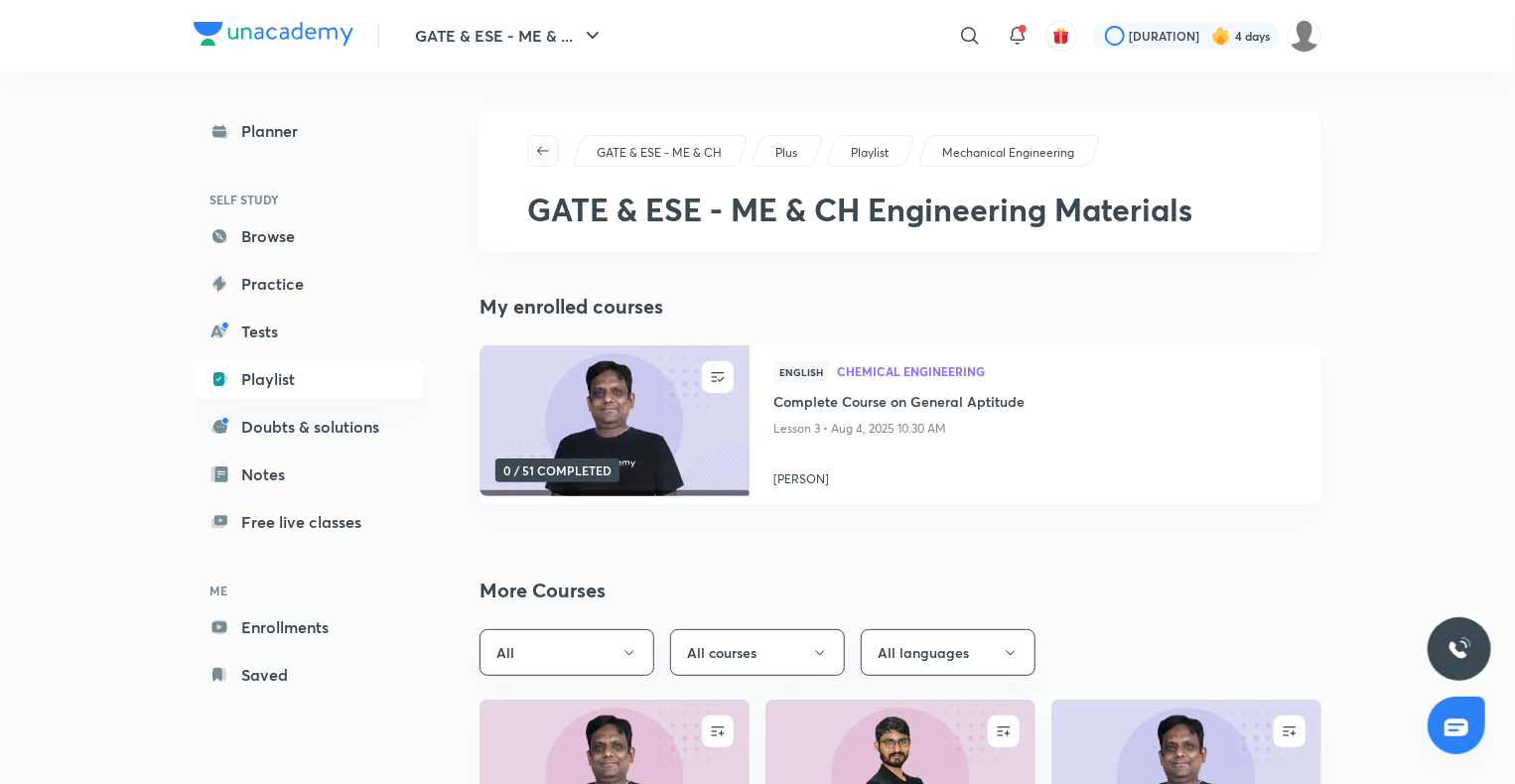 click 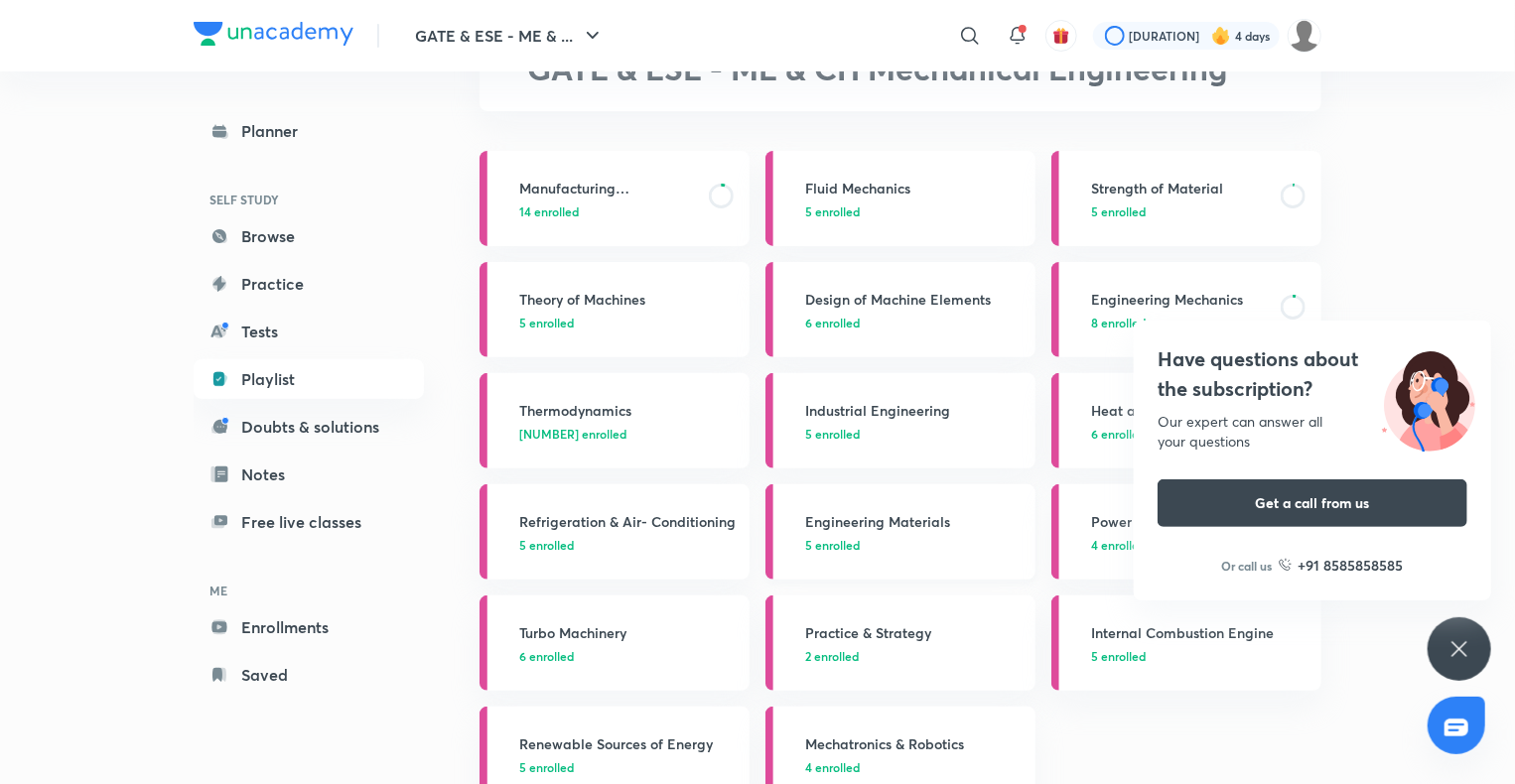 scroll, scrollTop: 126, scrollLeft: 0, axis: vertical 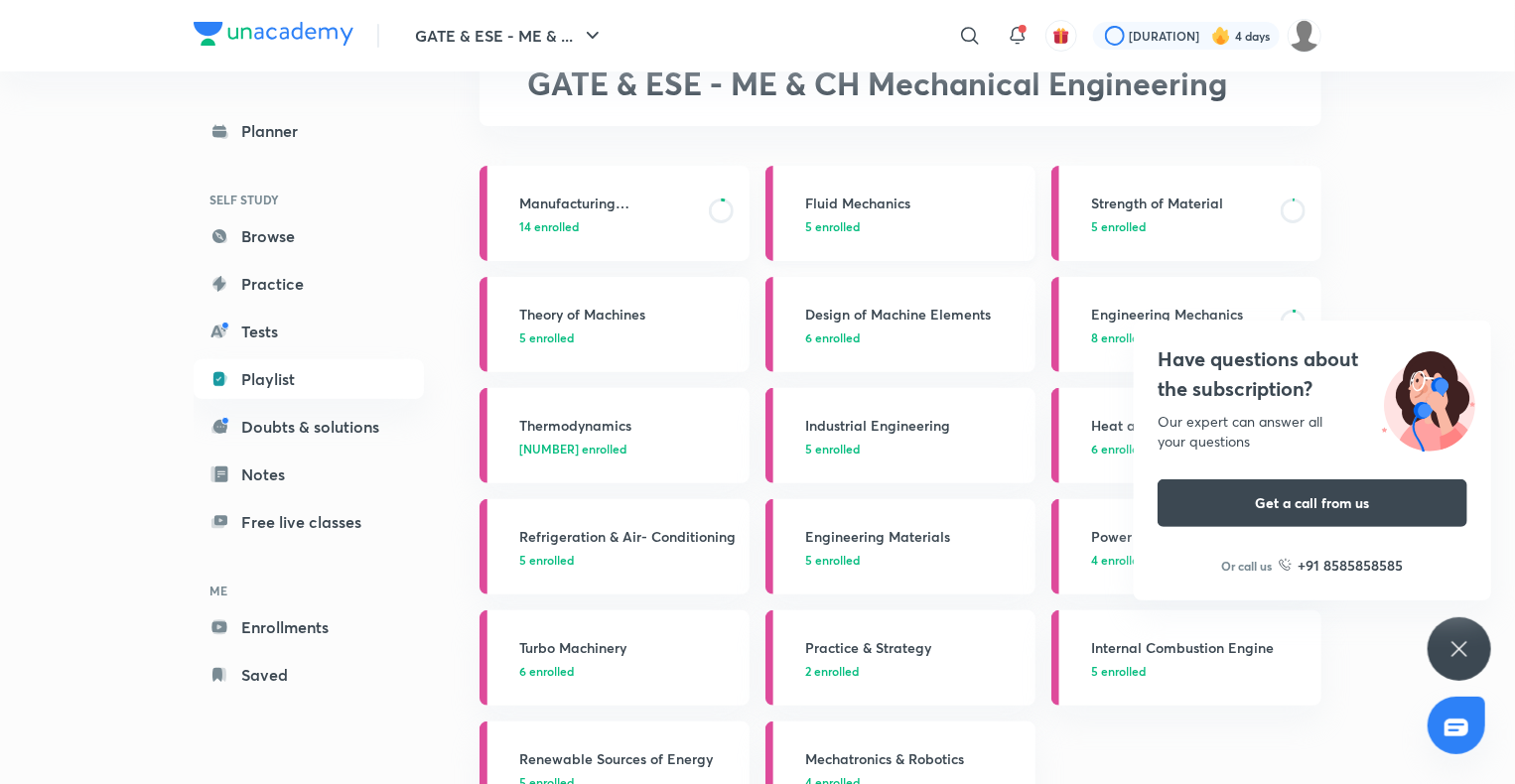 click on "Fluid Mechanics" at bounding box center (914, 202) 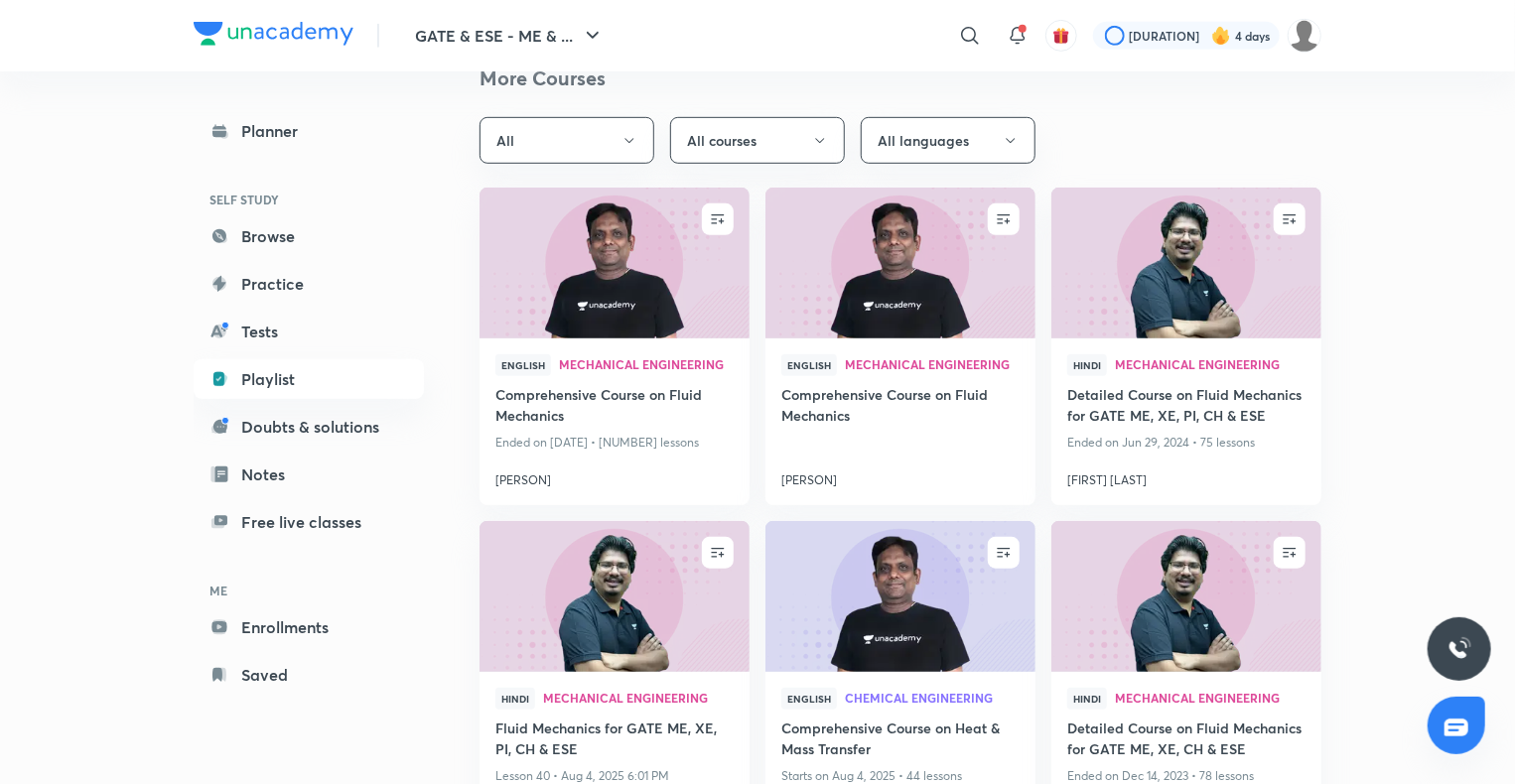 scroll, scrollTop: 515, scrollLeft: 0, axis: vertical 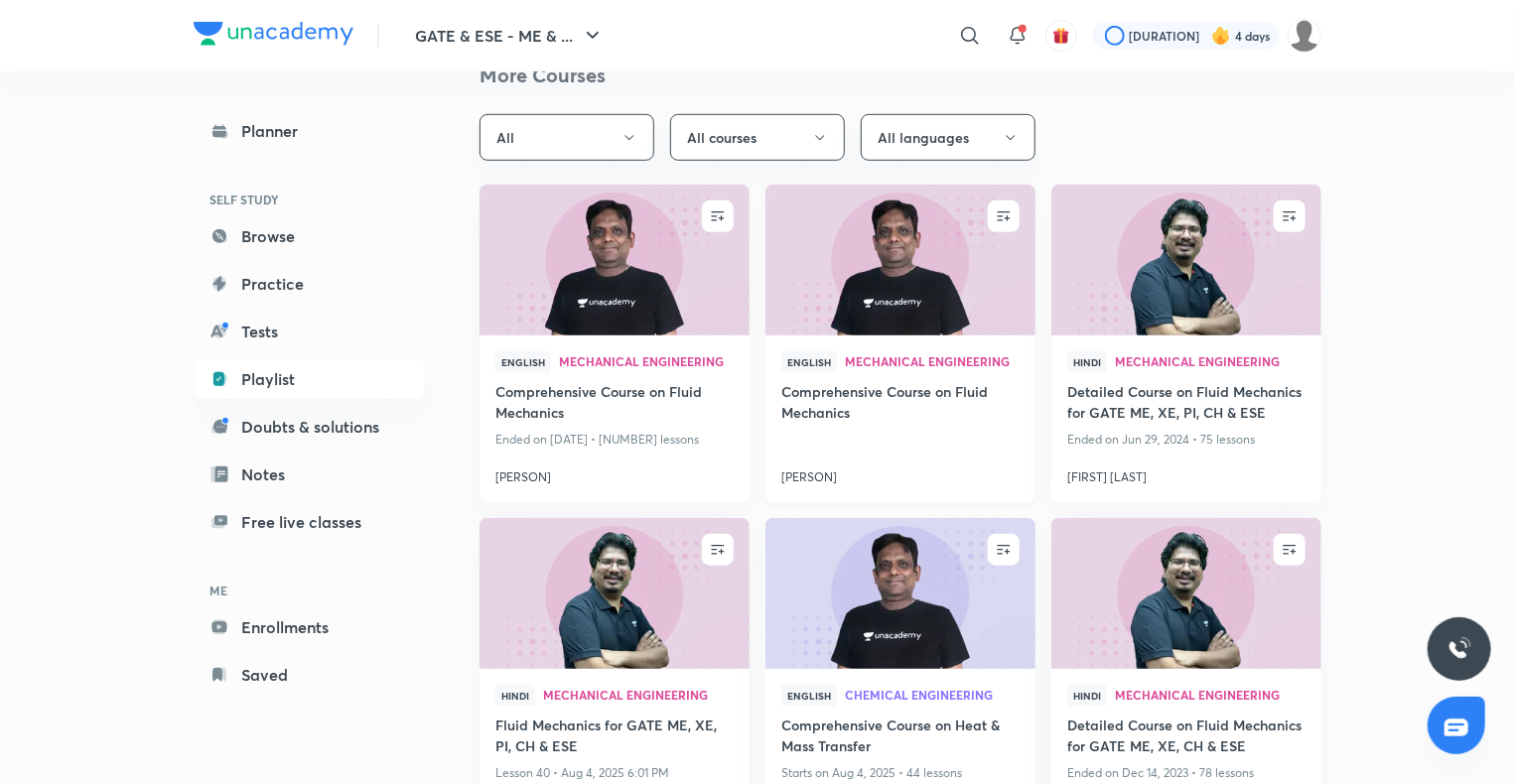 click at bounding box center [899, 260] 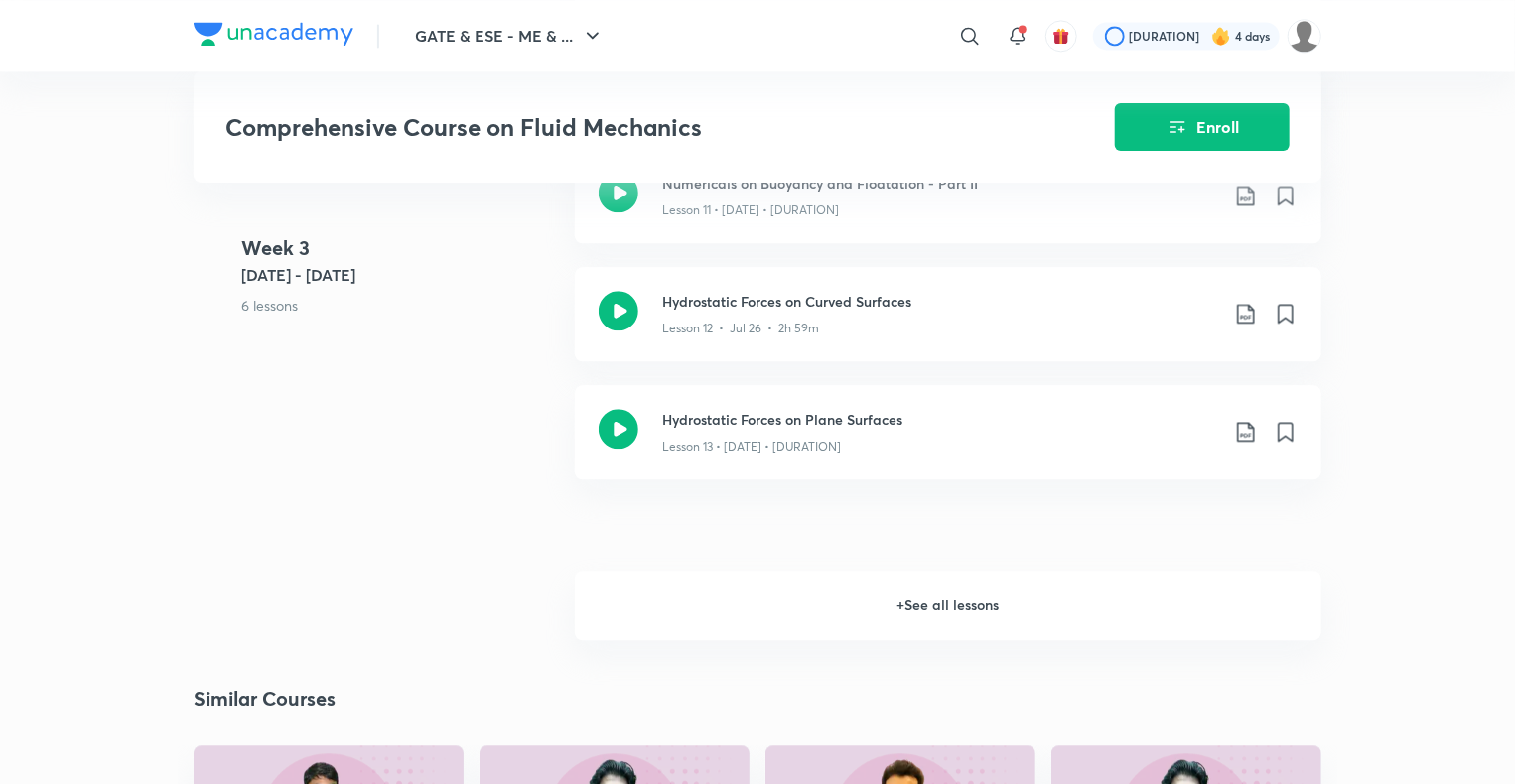 scroll, scrollTop: 2298, scrollLeft: 0, axis: vertical 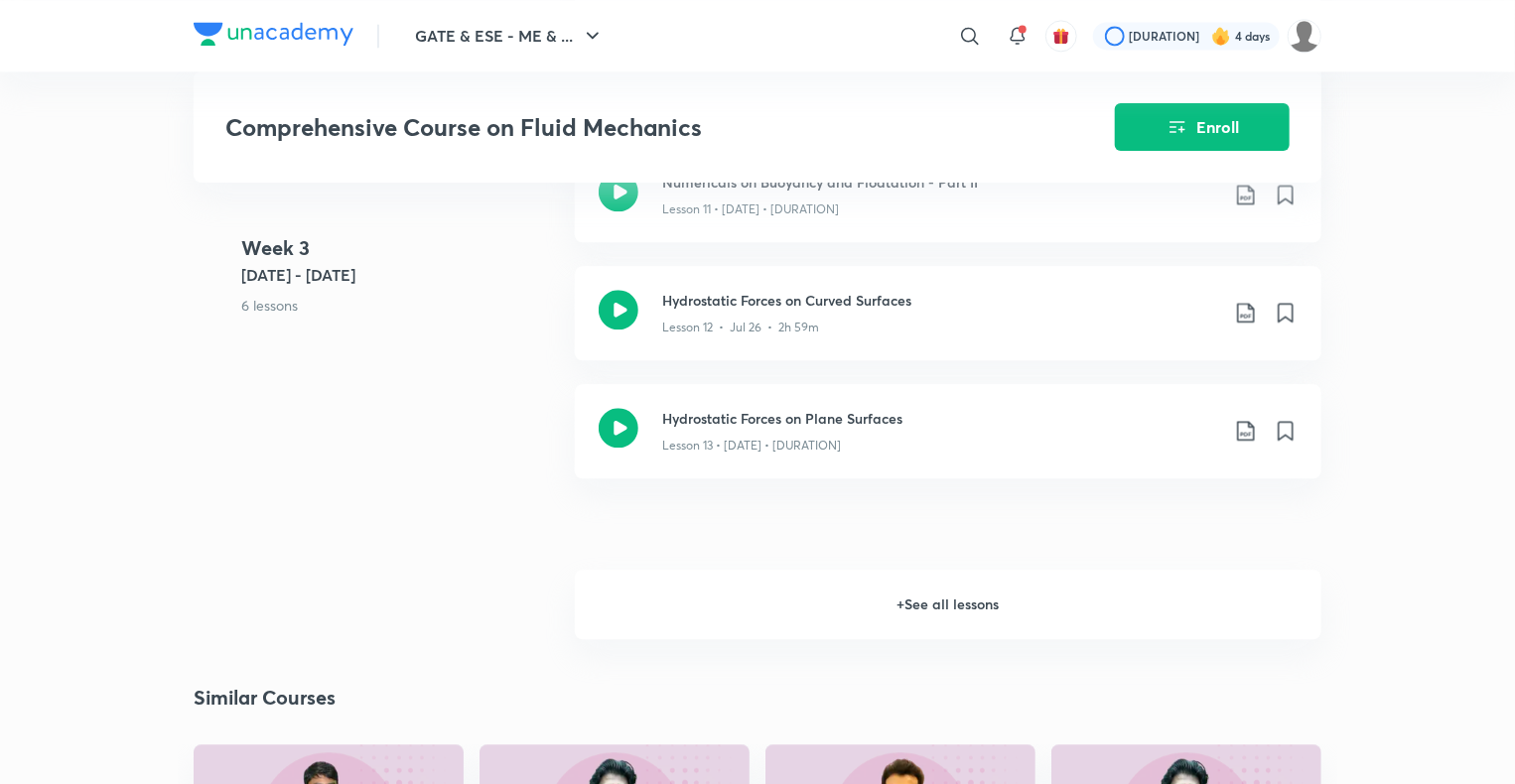 click on "+  See all lessons" at bounding box center (948, 604) 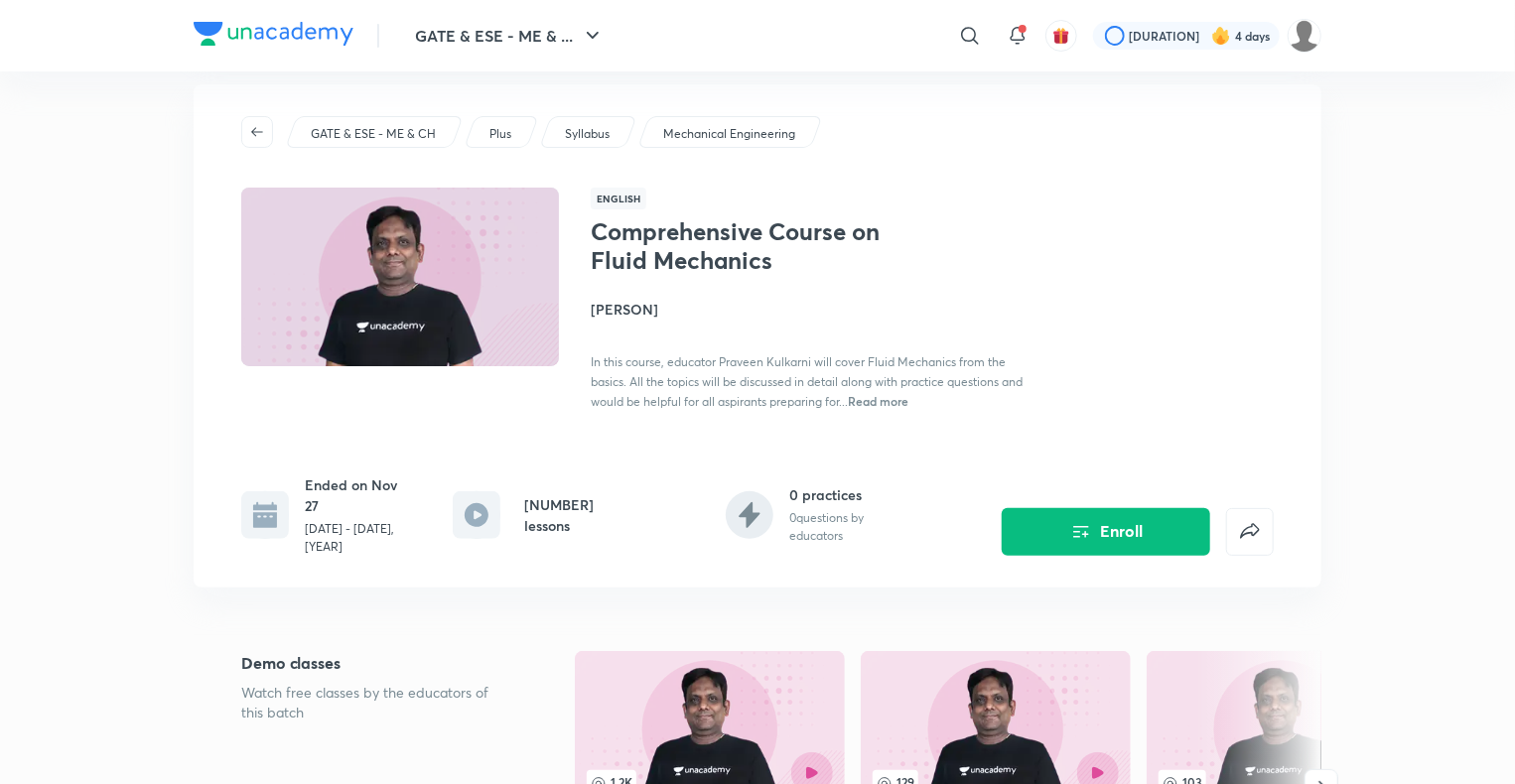 scroll, scrollTop: 0, scrollLeft: 0, axis: both 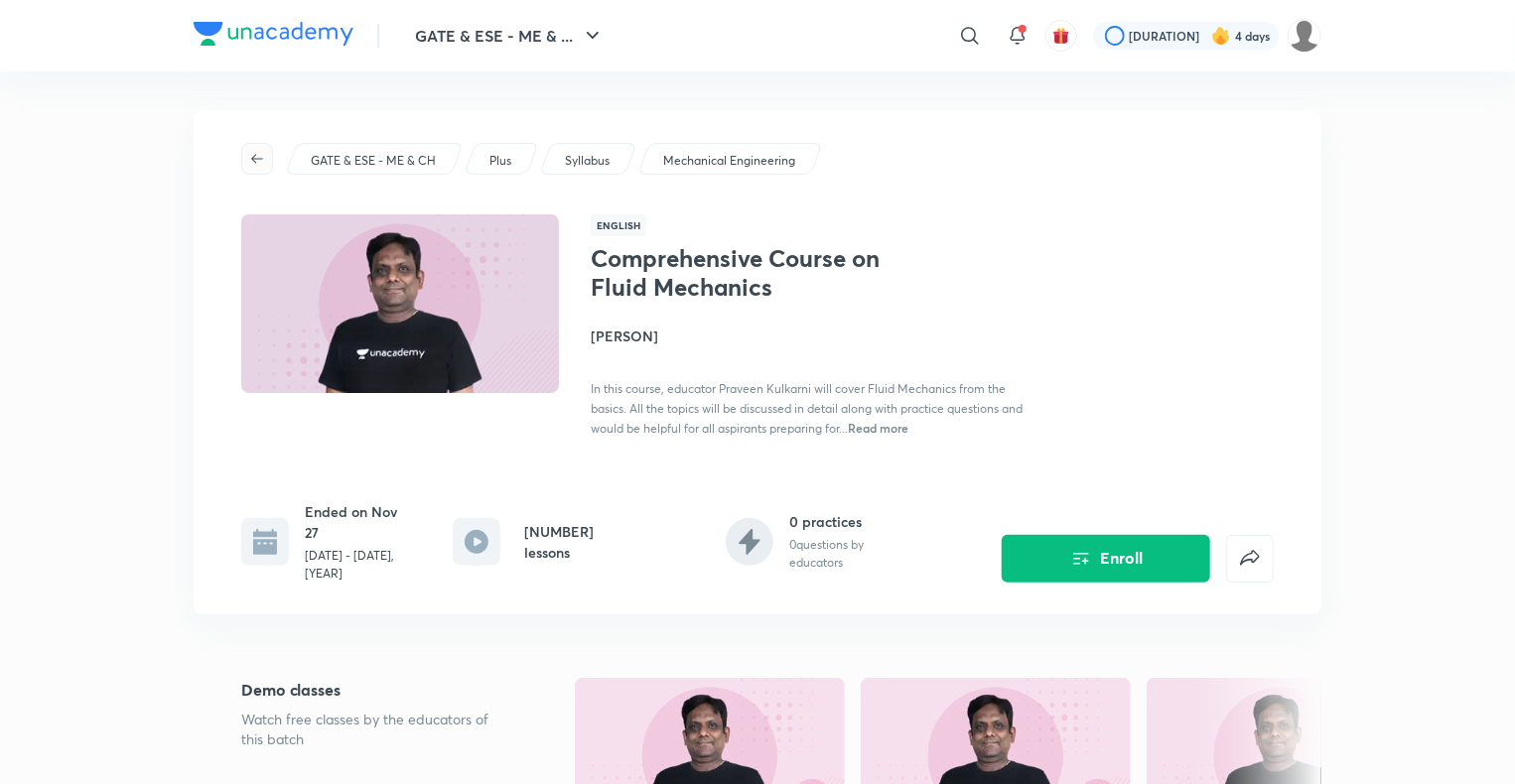 click 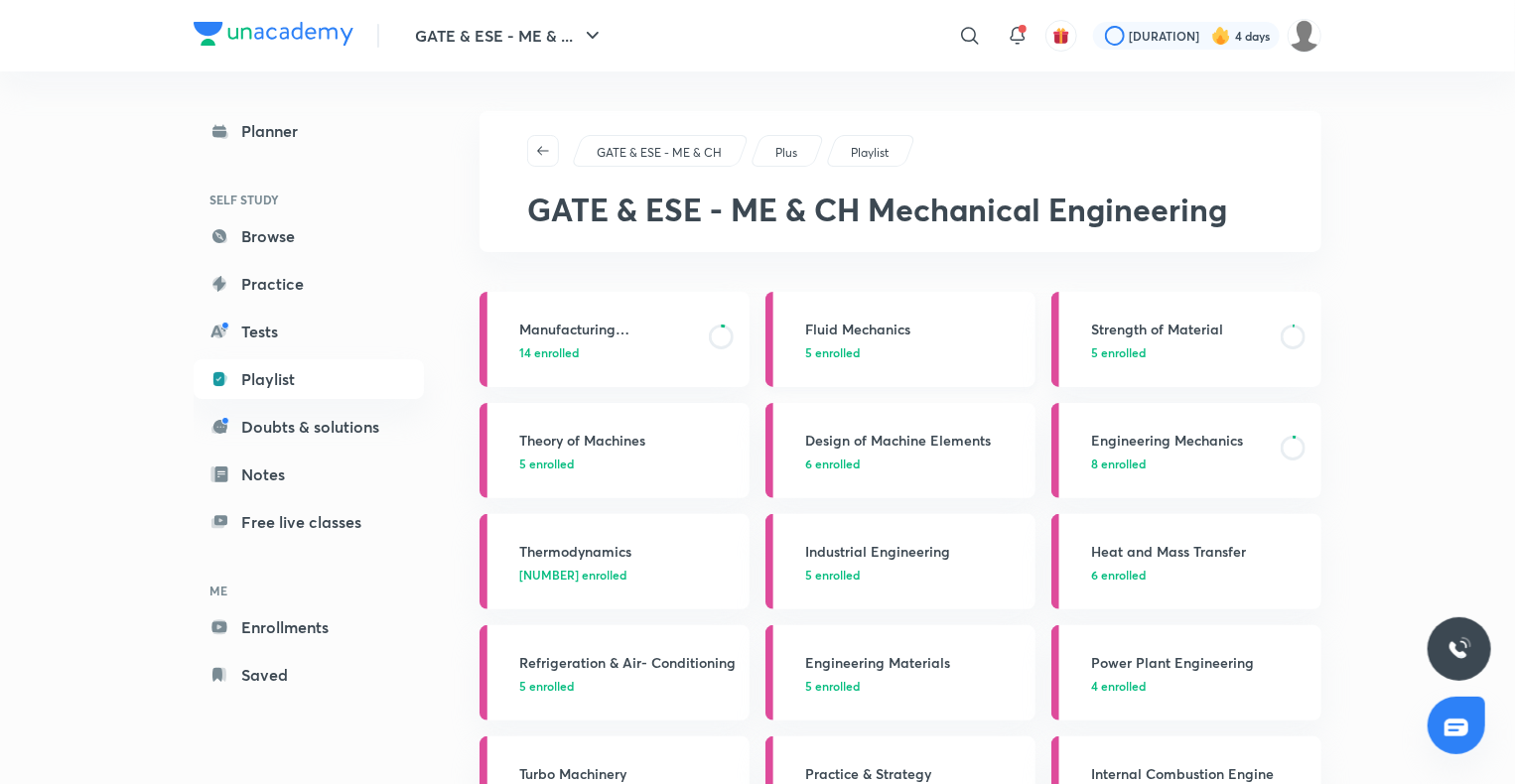 click on "Fluid Mechanics" at bounding box center (914, 328) 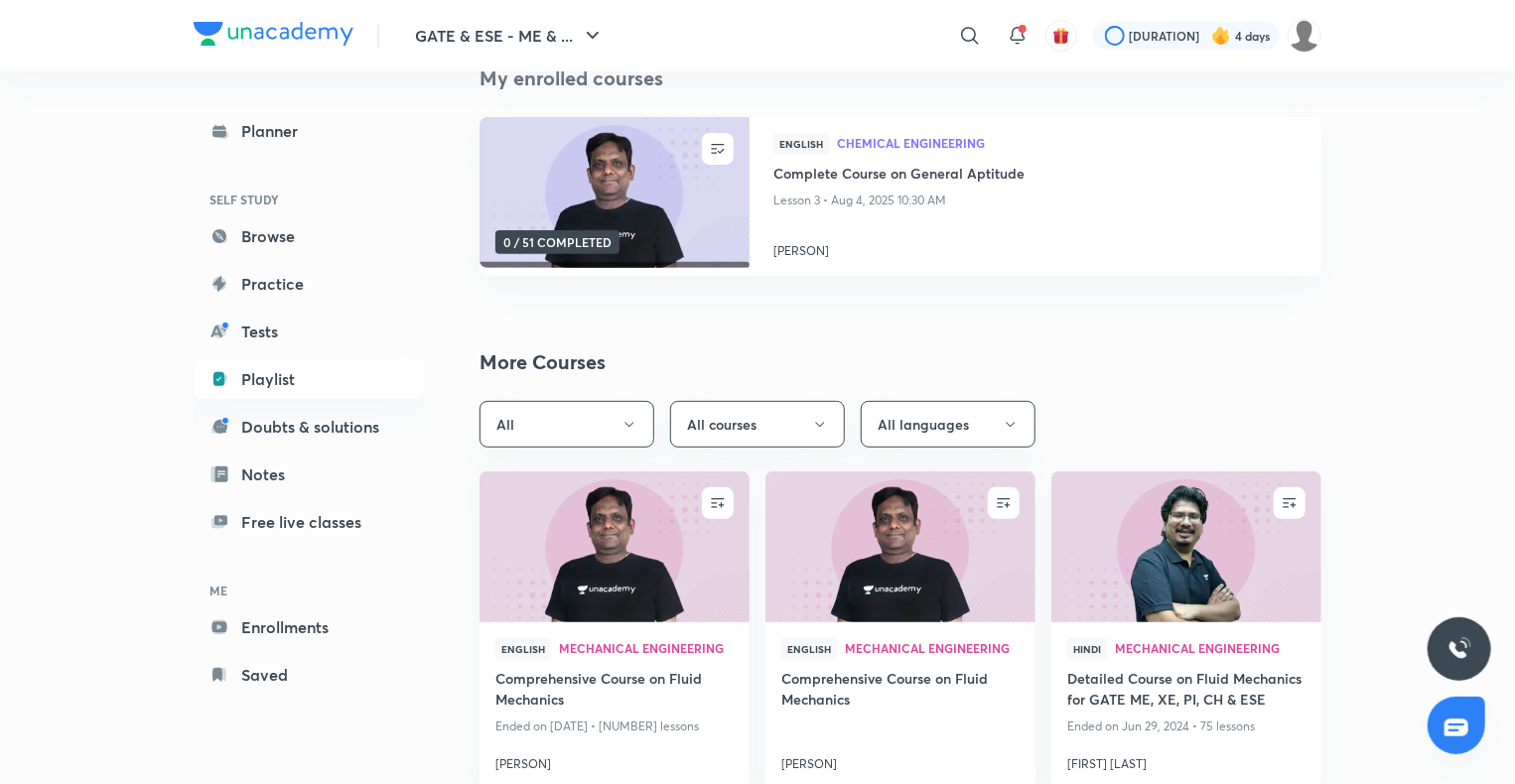 scroll, scrollTop: 229, scrollLeft: 0, axis: vertical 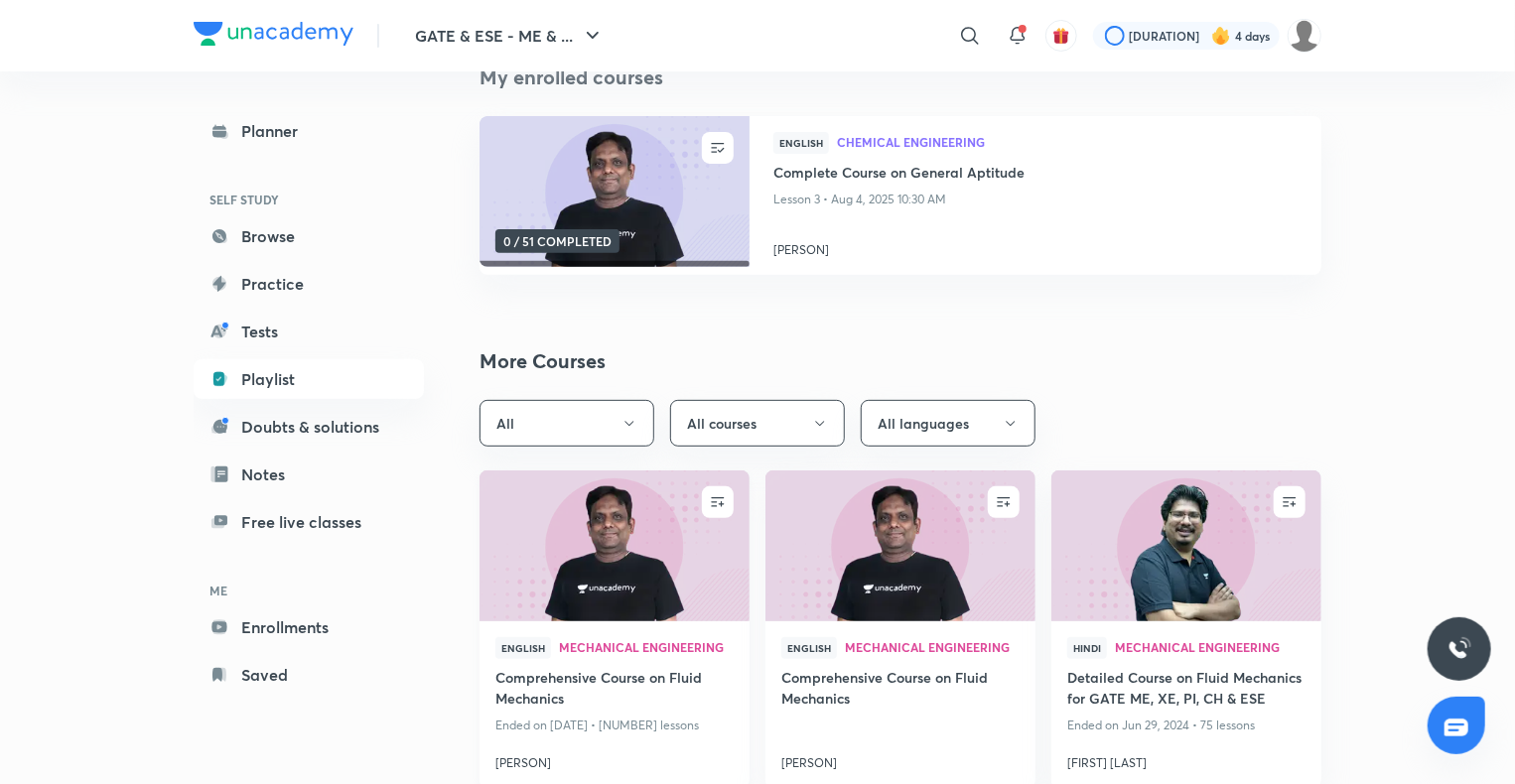 click at bounding box center (614, 546) 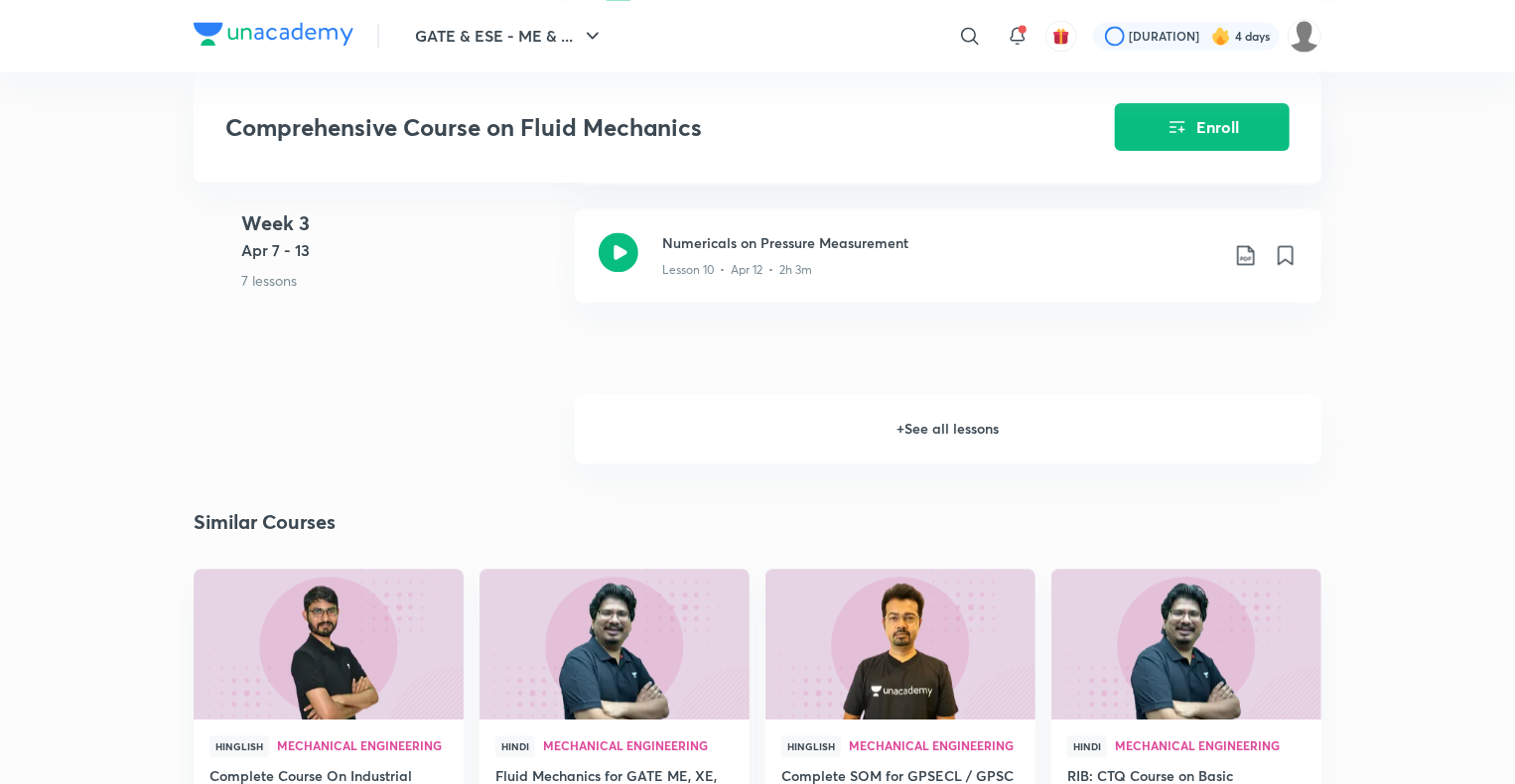 scroll, scrollTop: 2094, scrollLeft: 0, axis: vertical 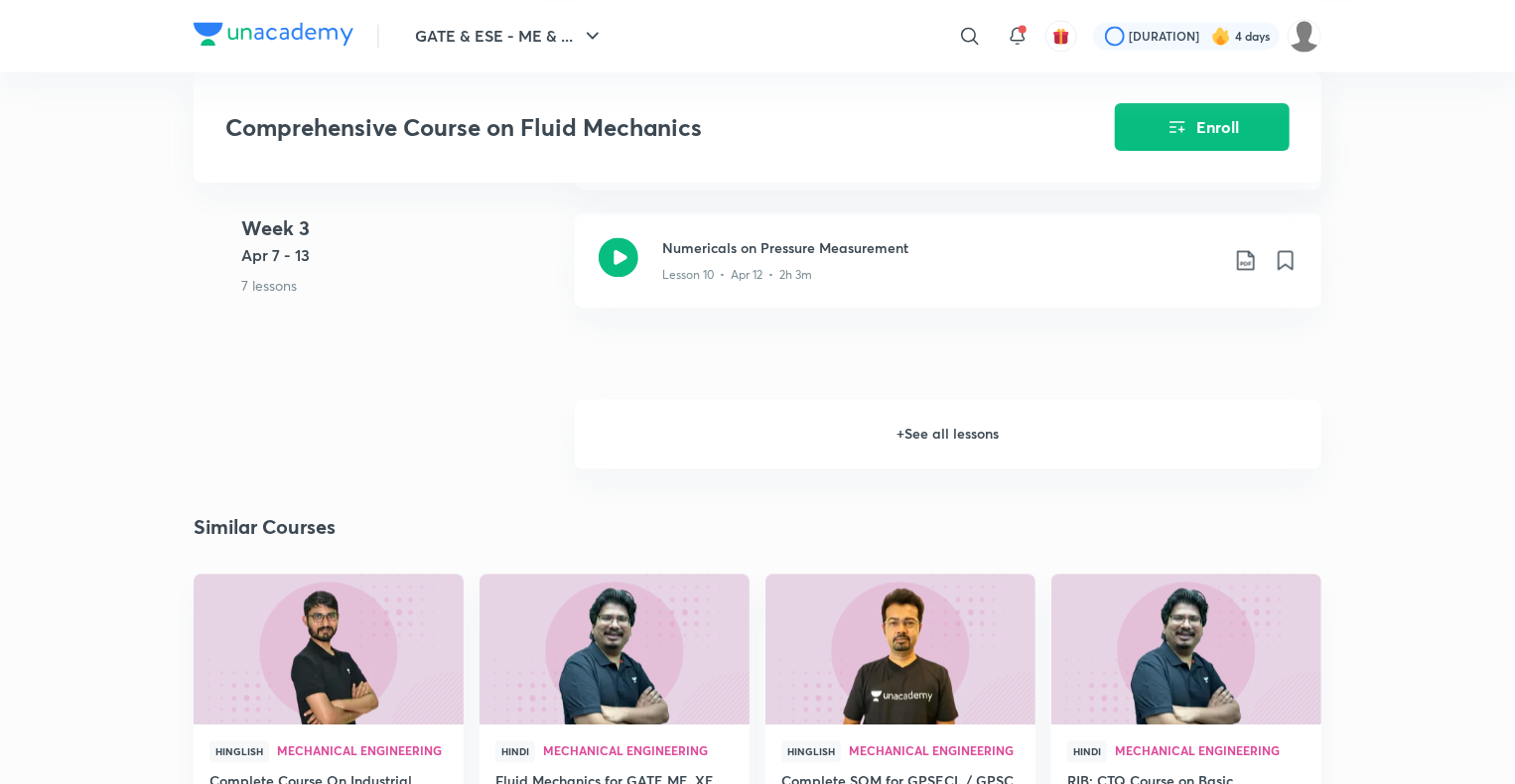 click on "+  See all lessons" at bounding box center (948, 434) 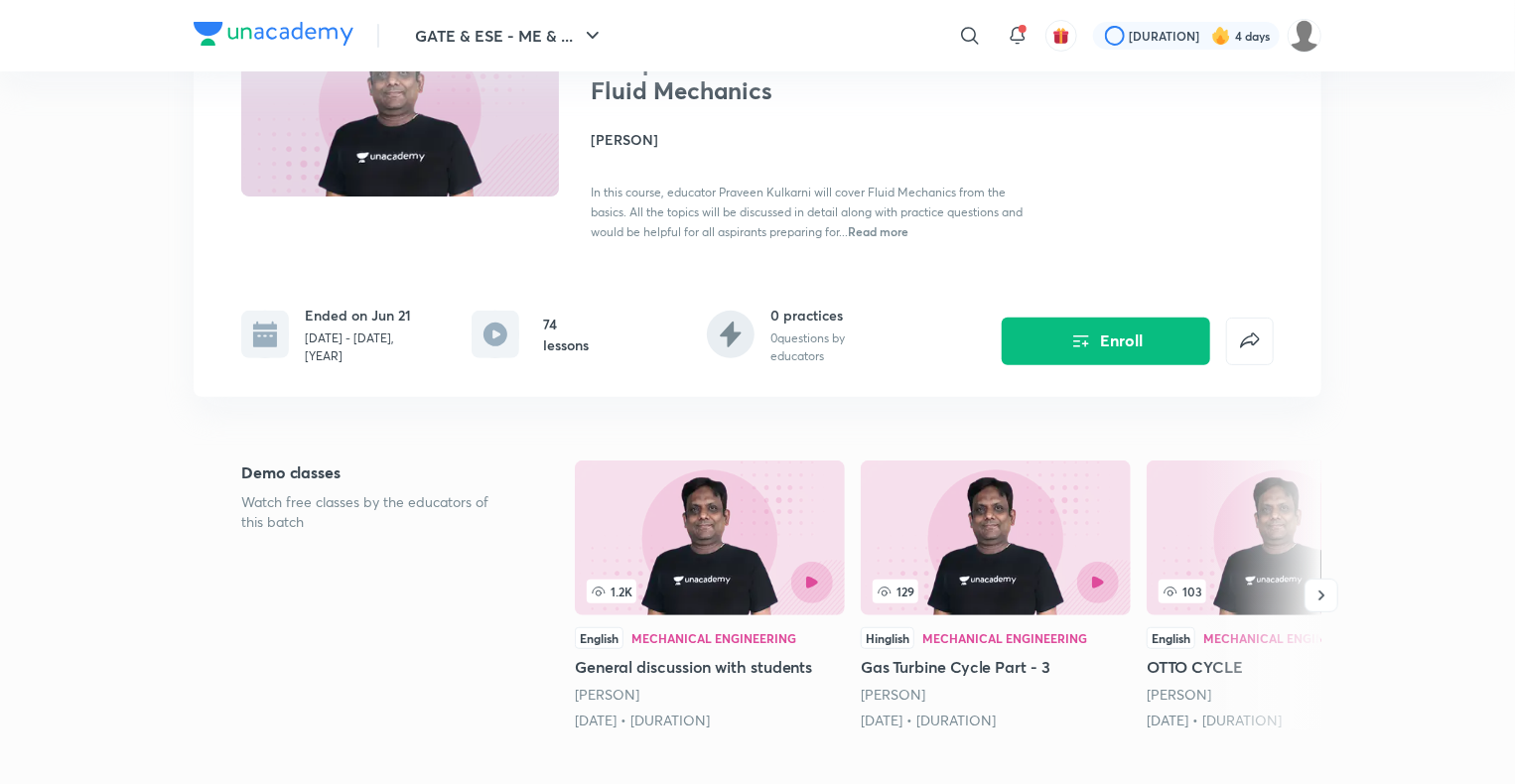 scroll, scrollTop: 0, scrollLeft: 0, axis: both 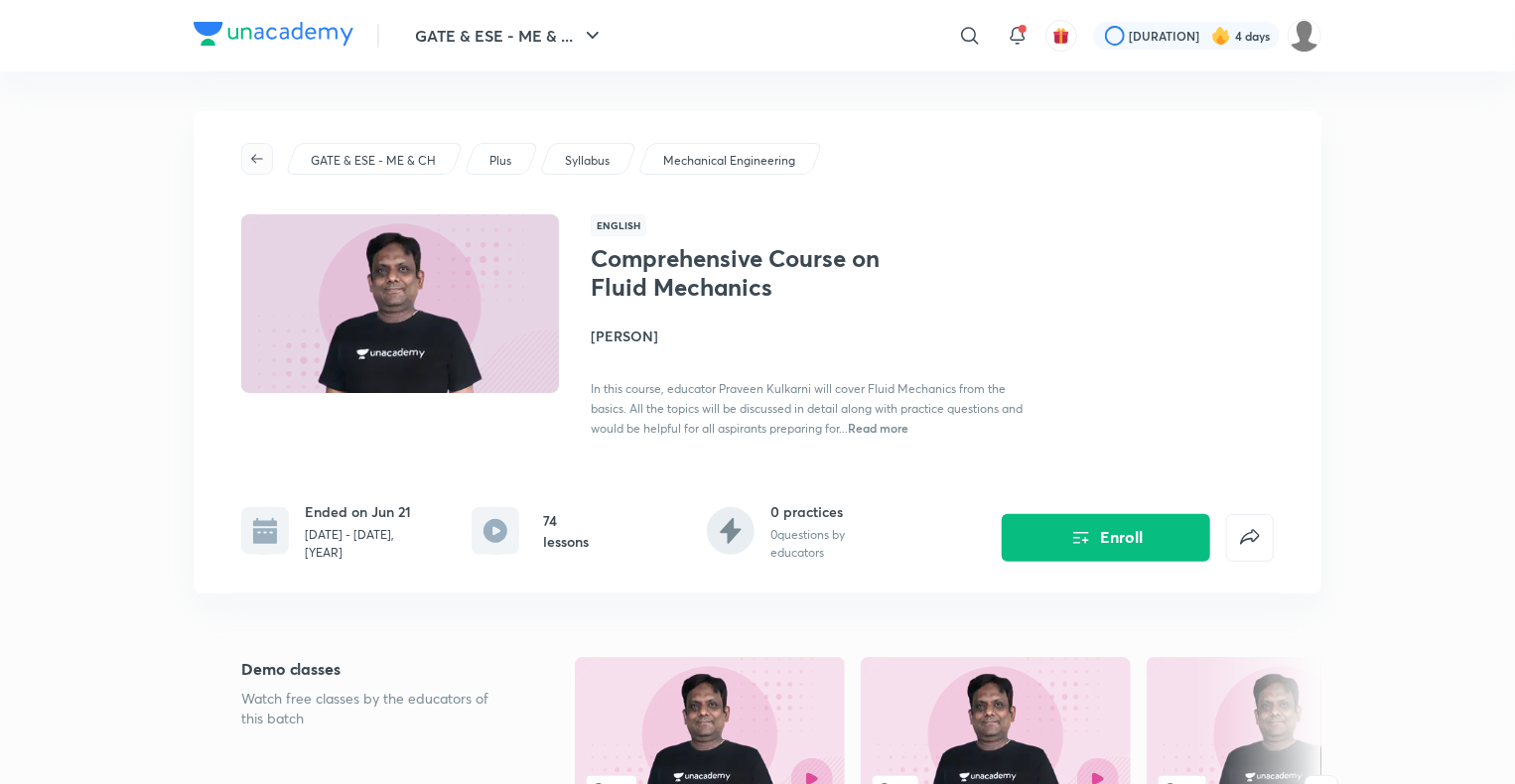 click 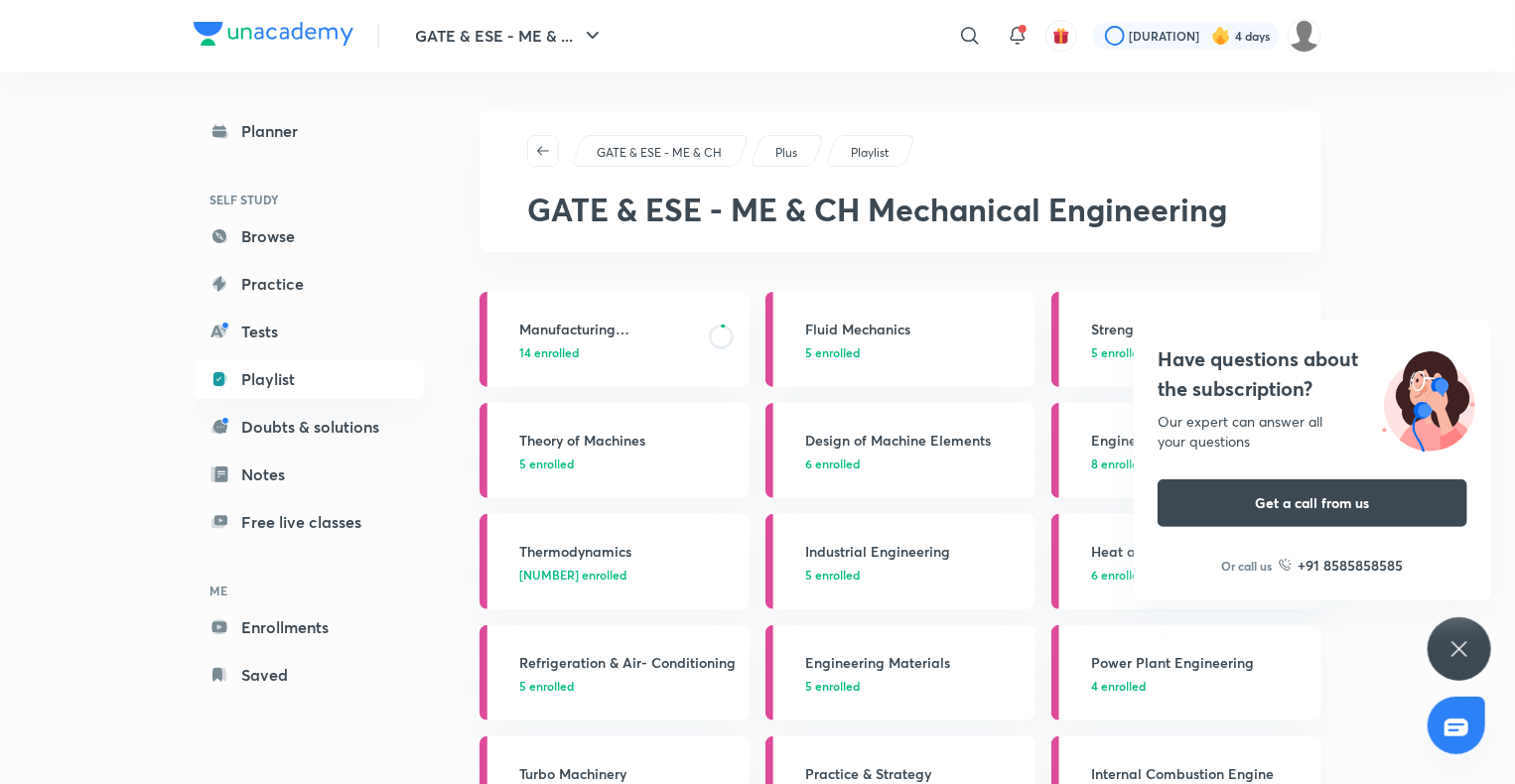 click 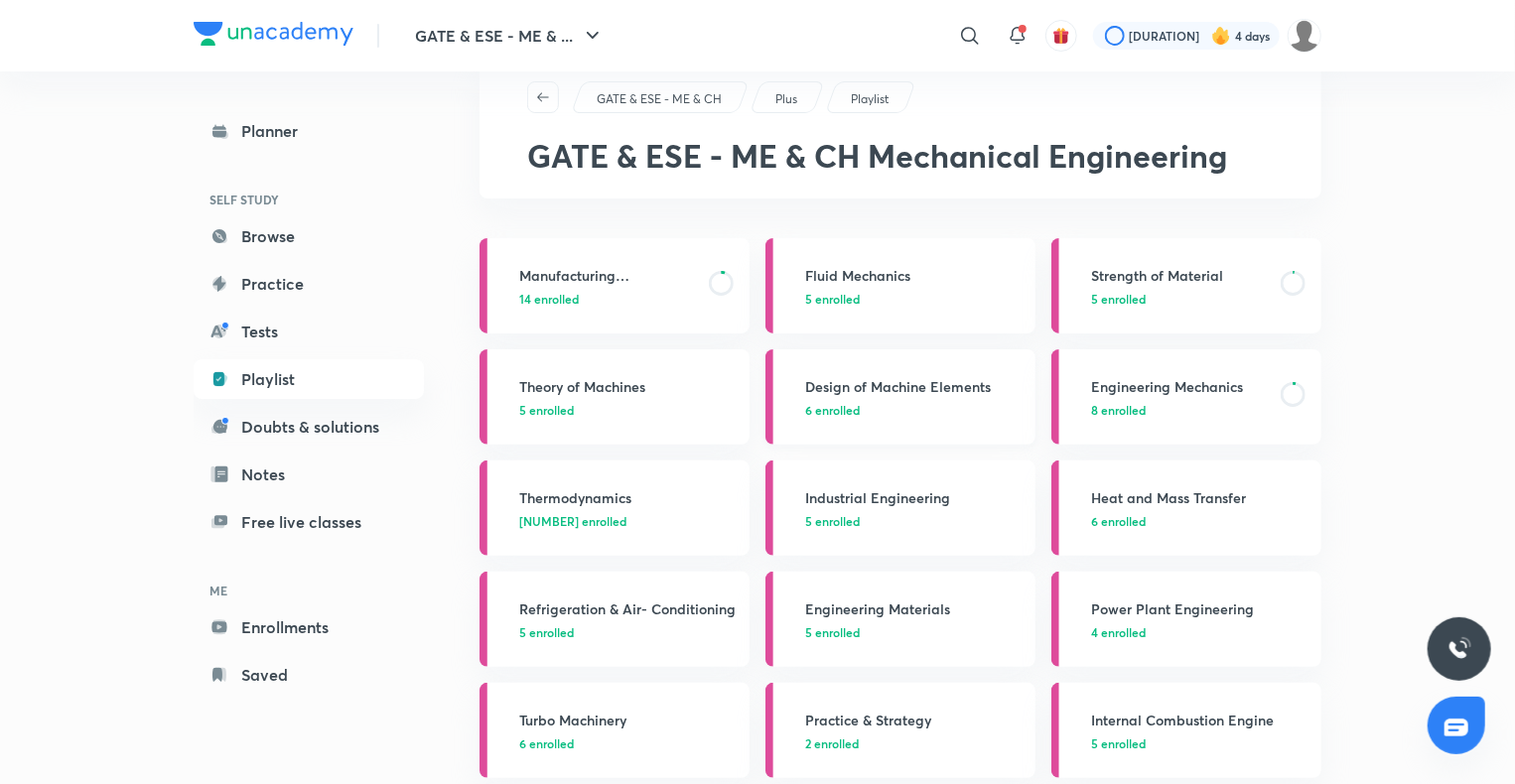 scroll, scrollTop: 55, scrollLeft: 0, axis: vertical 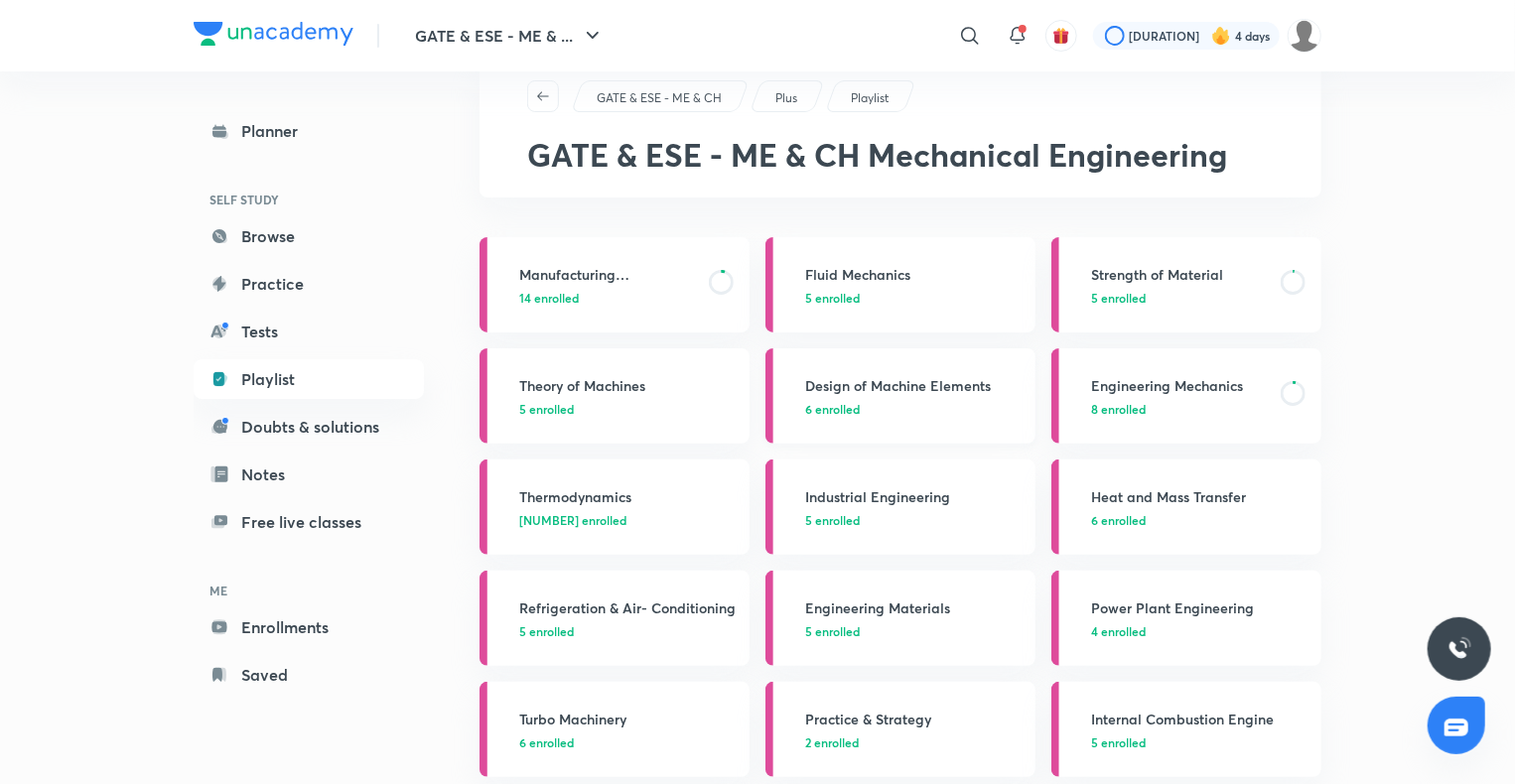 click on "[NUMBER] enrolled" at bounding box center (900, 396) 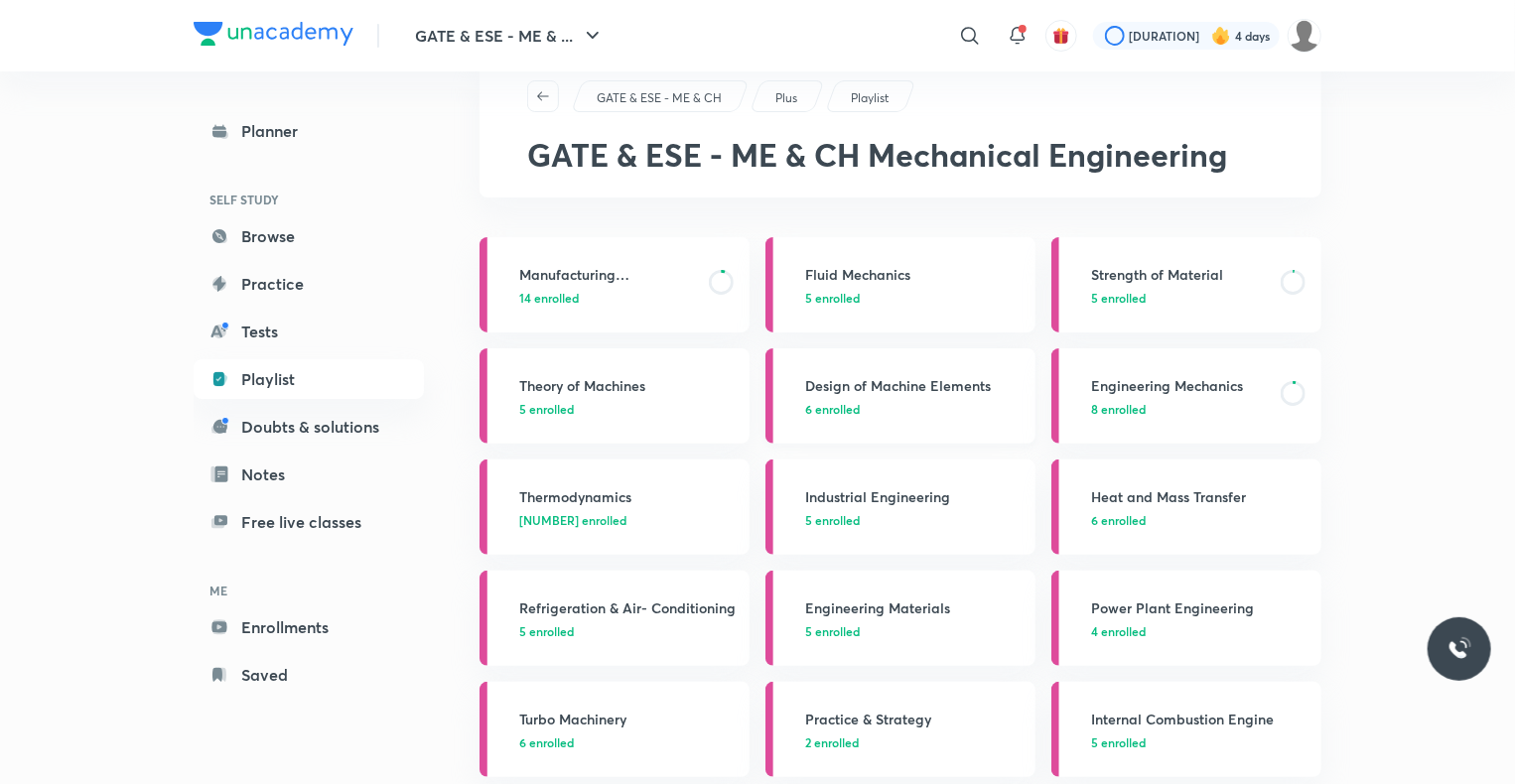 scroll, scrollTop: 0, scrollLeft: 0, axis: both 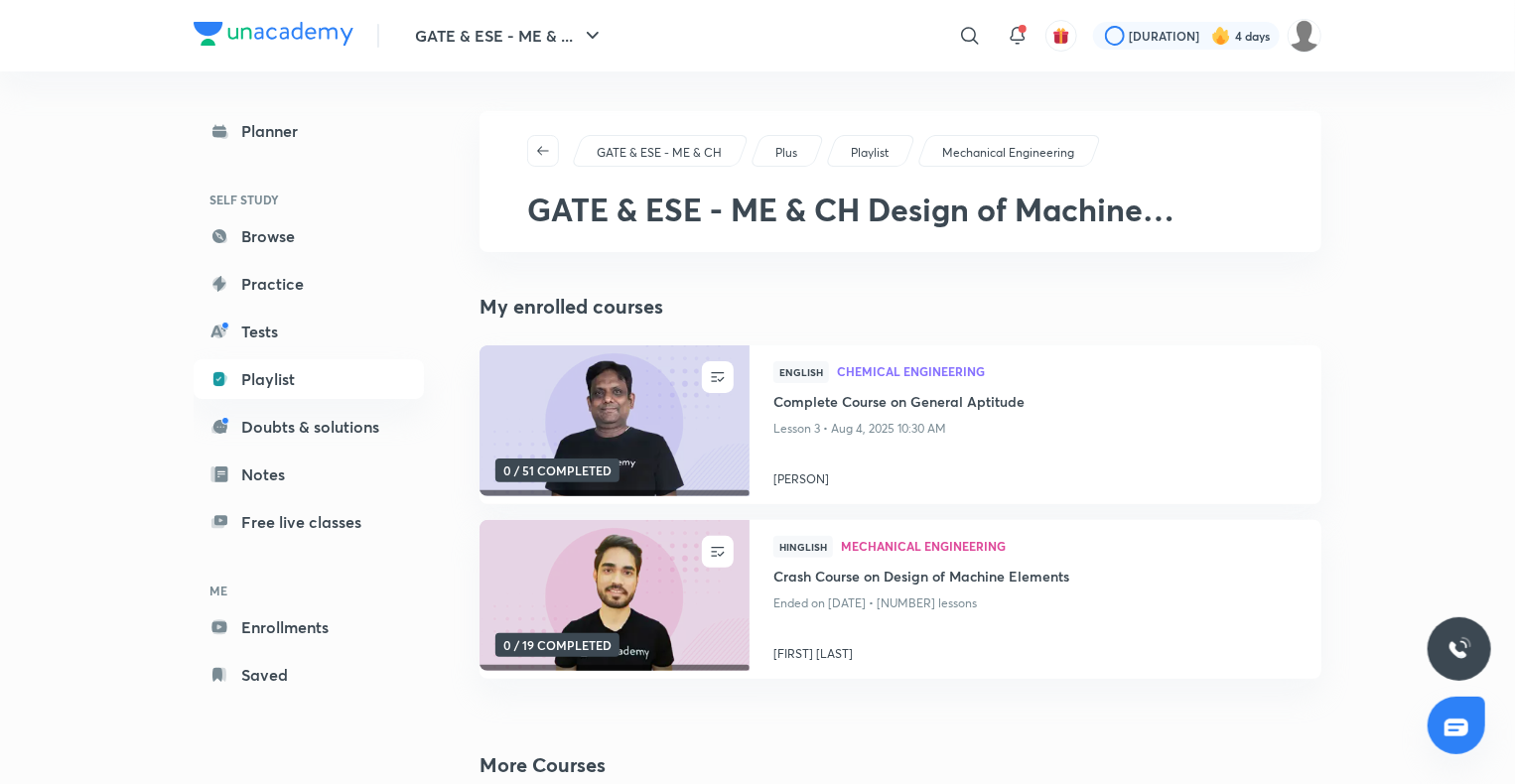 click on "Complete Course on General Aptitude" at bounding box center (1035, 403) 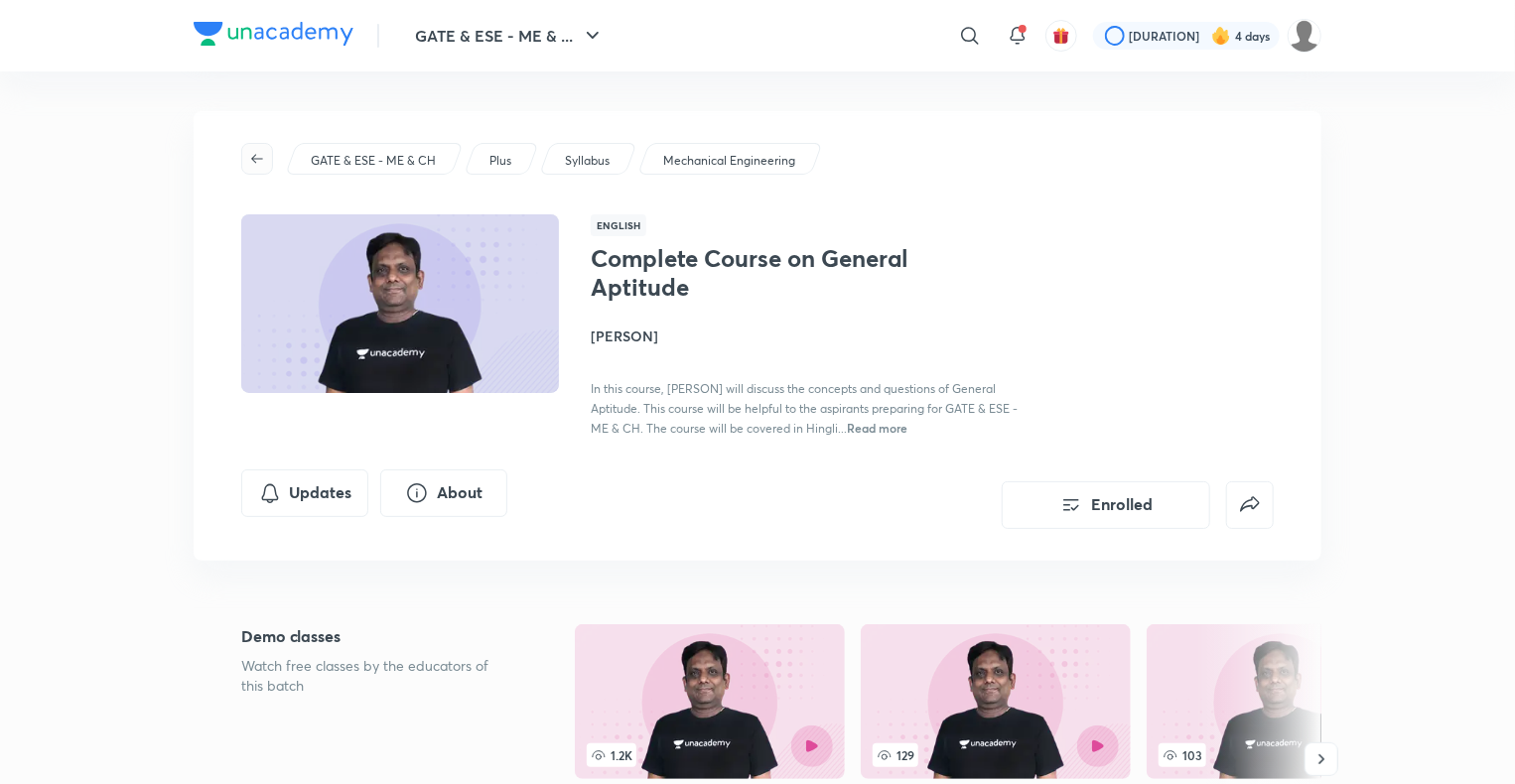 click 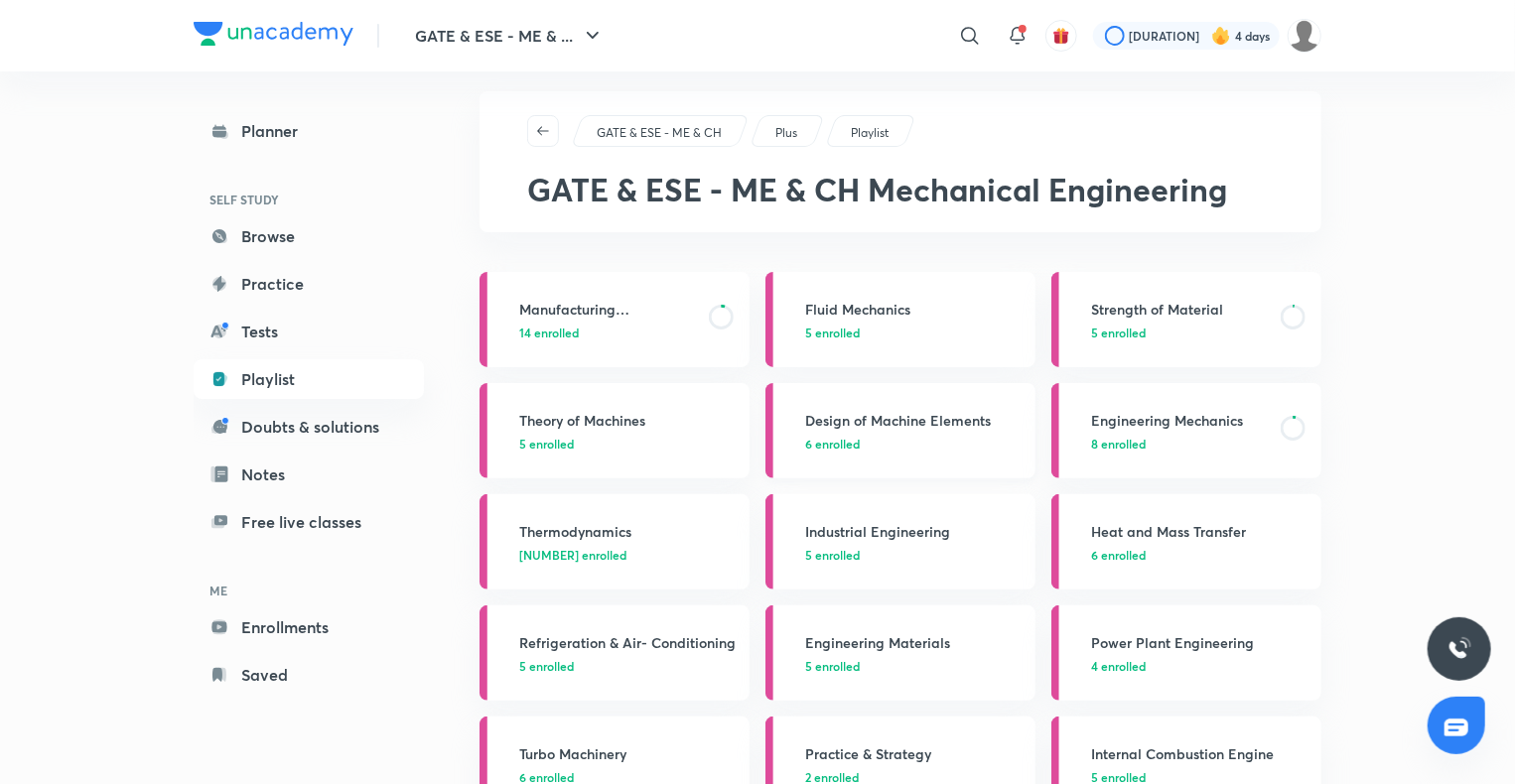 scroll, scrollTop: 19, scrollLeft: 0, axis: vertical 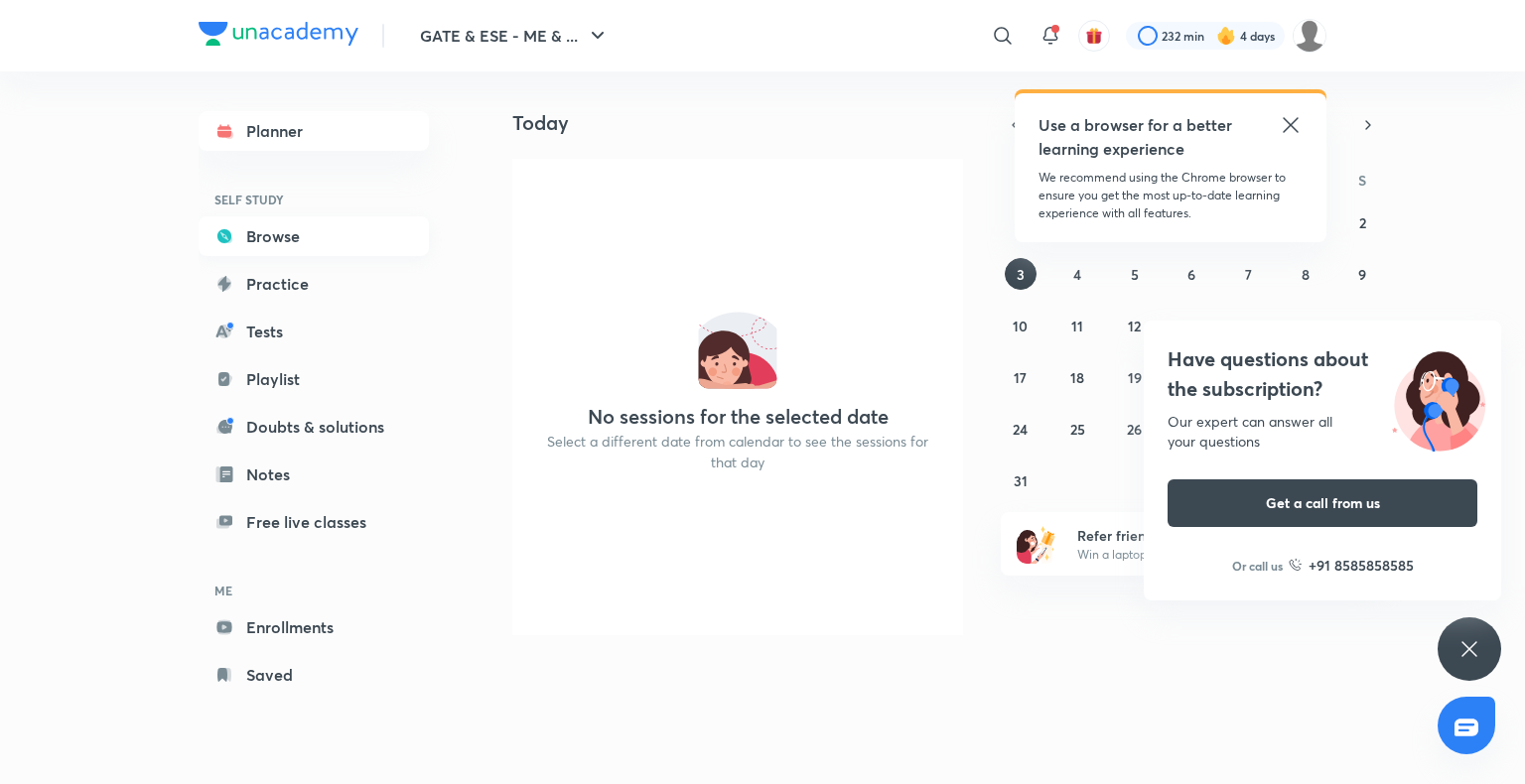 click on "Browse" at bounding box center [314, 236] 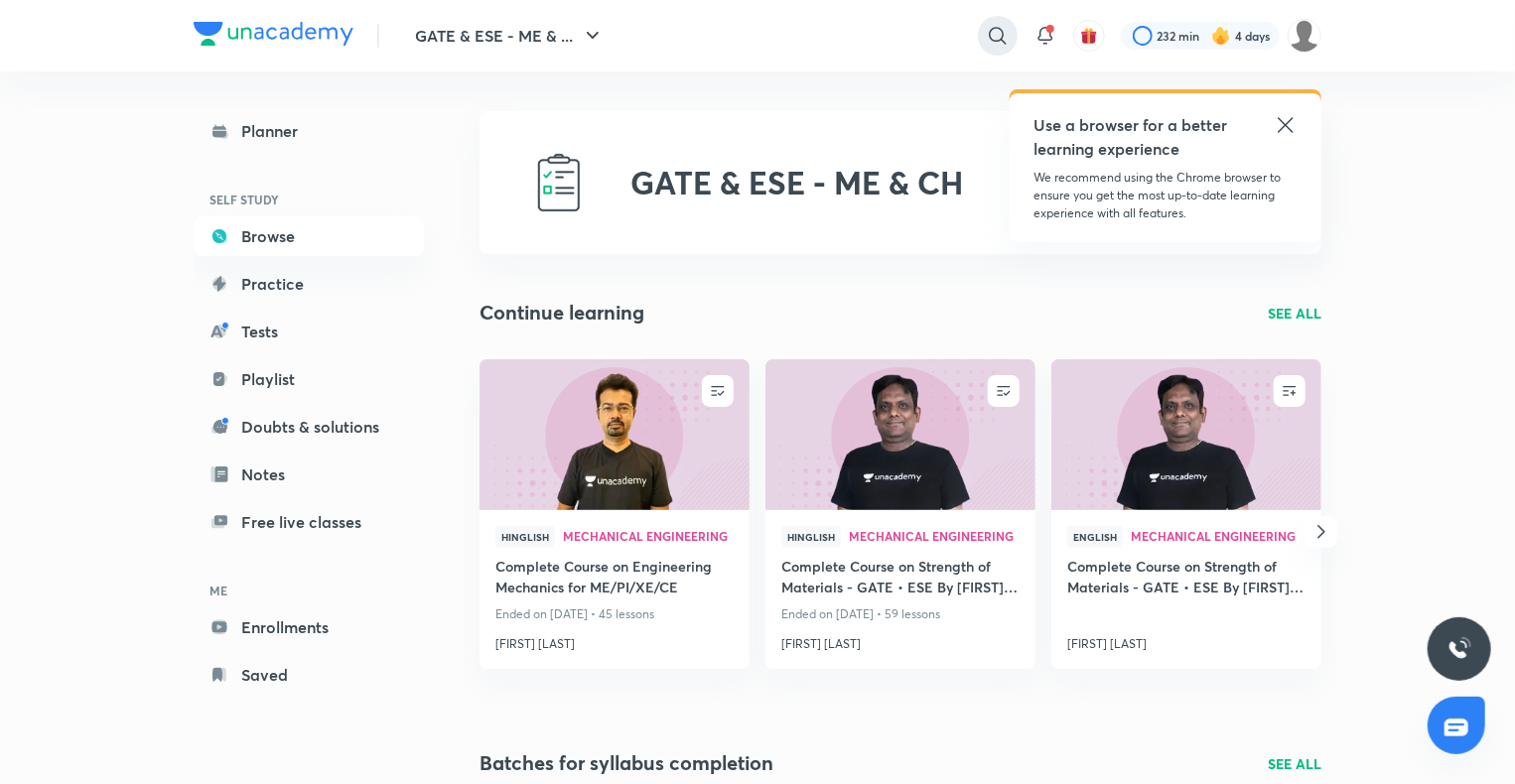 click 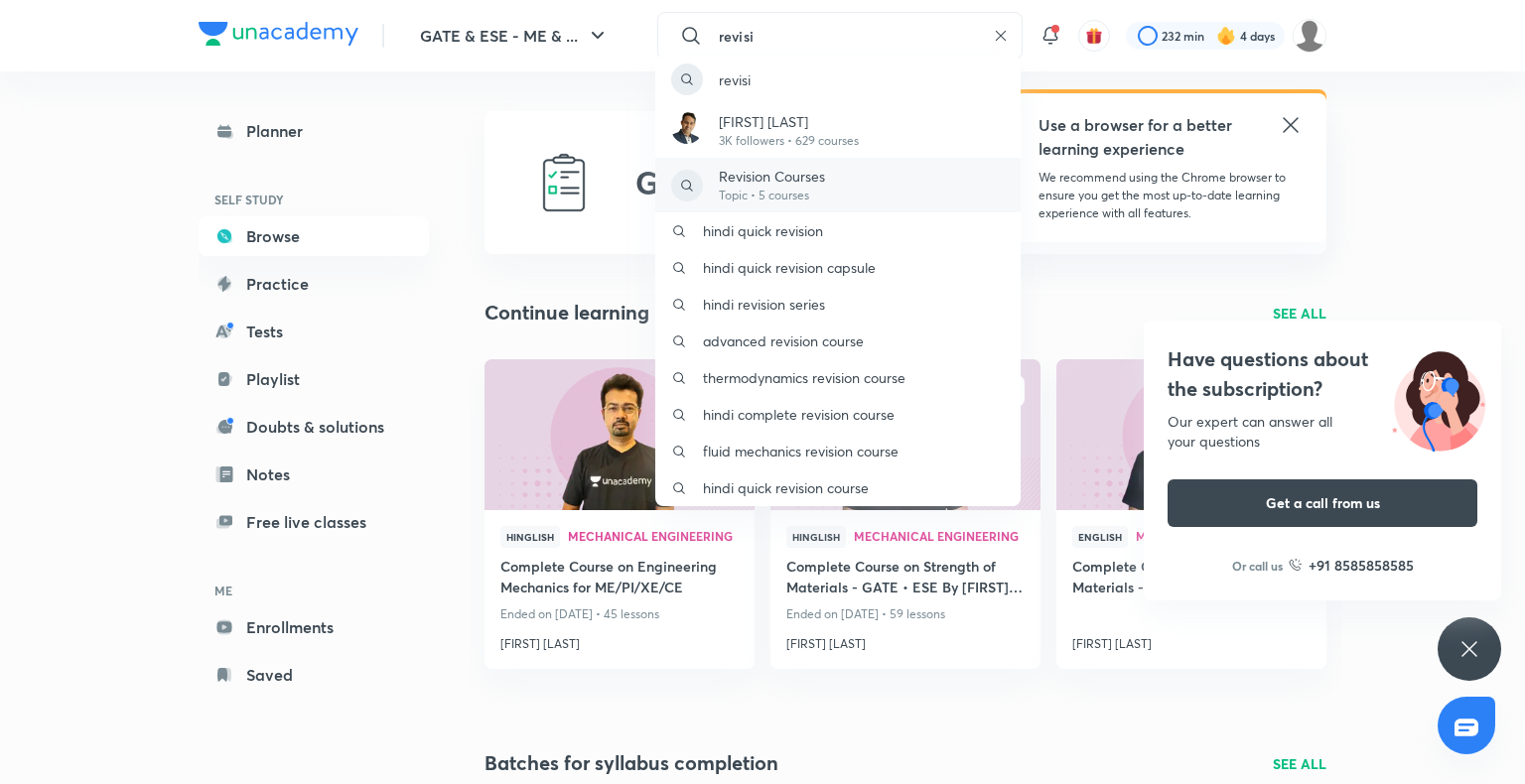 type on "revisi" 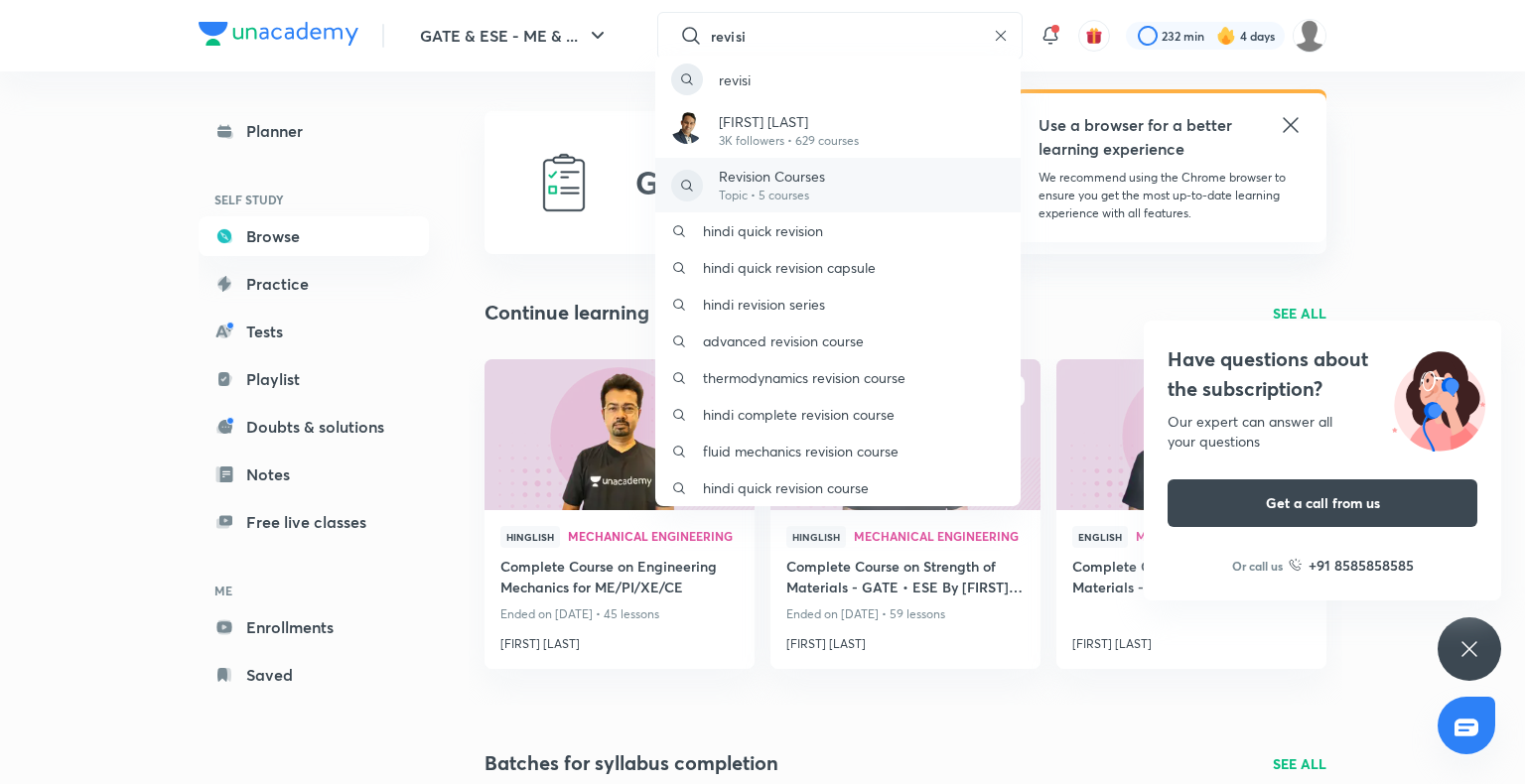 click on "Revision Courses" at bounding box center [771, 176] 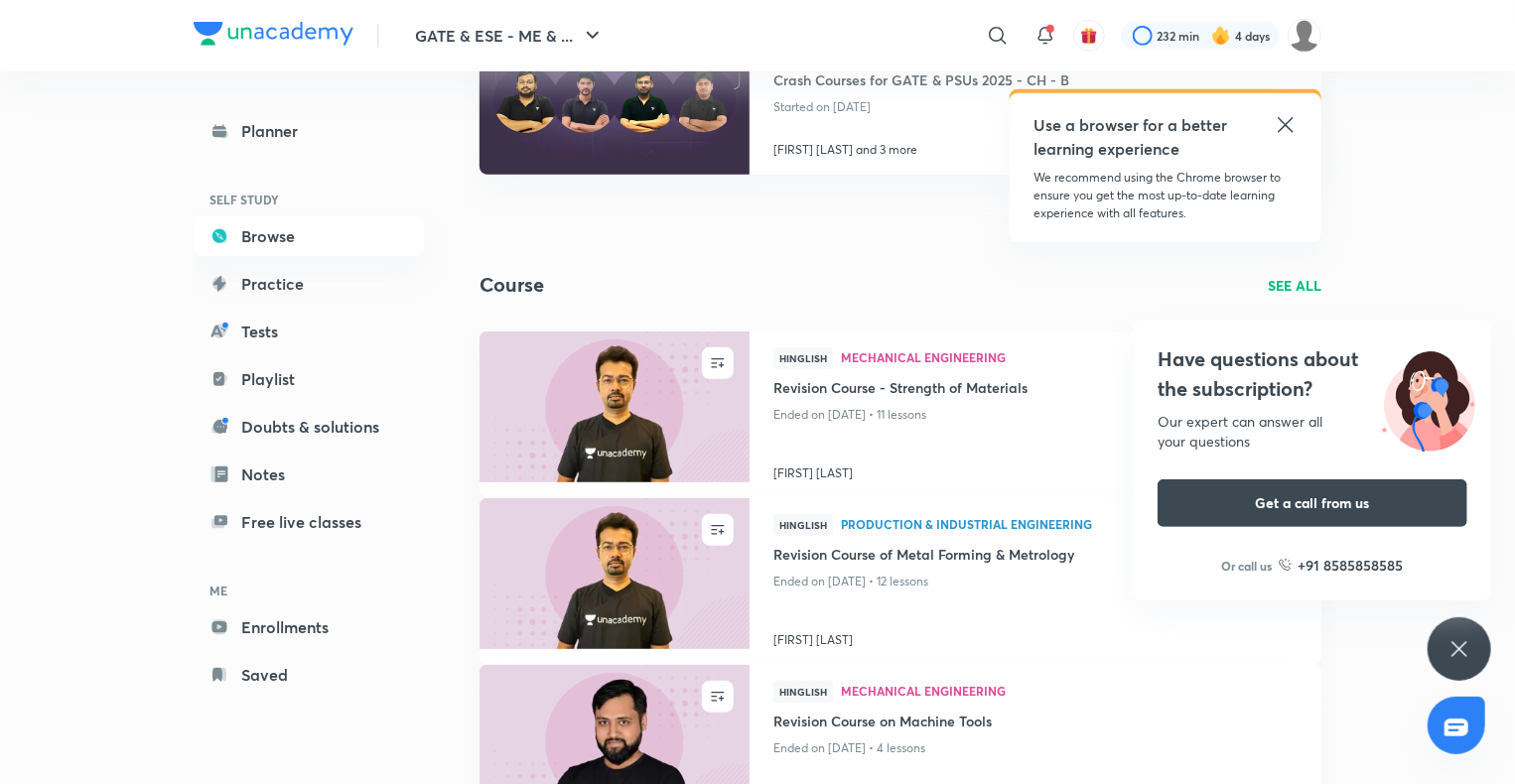 scroll, scrollTop: 540, scrollLeft: 0, axis: vertical 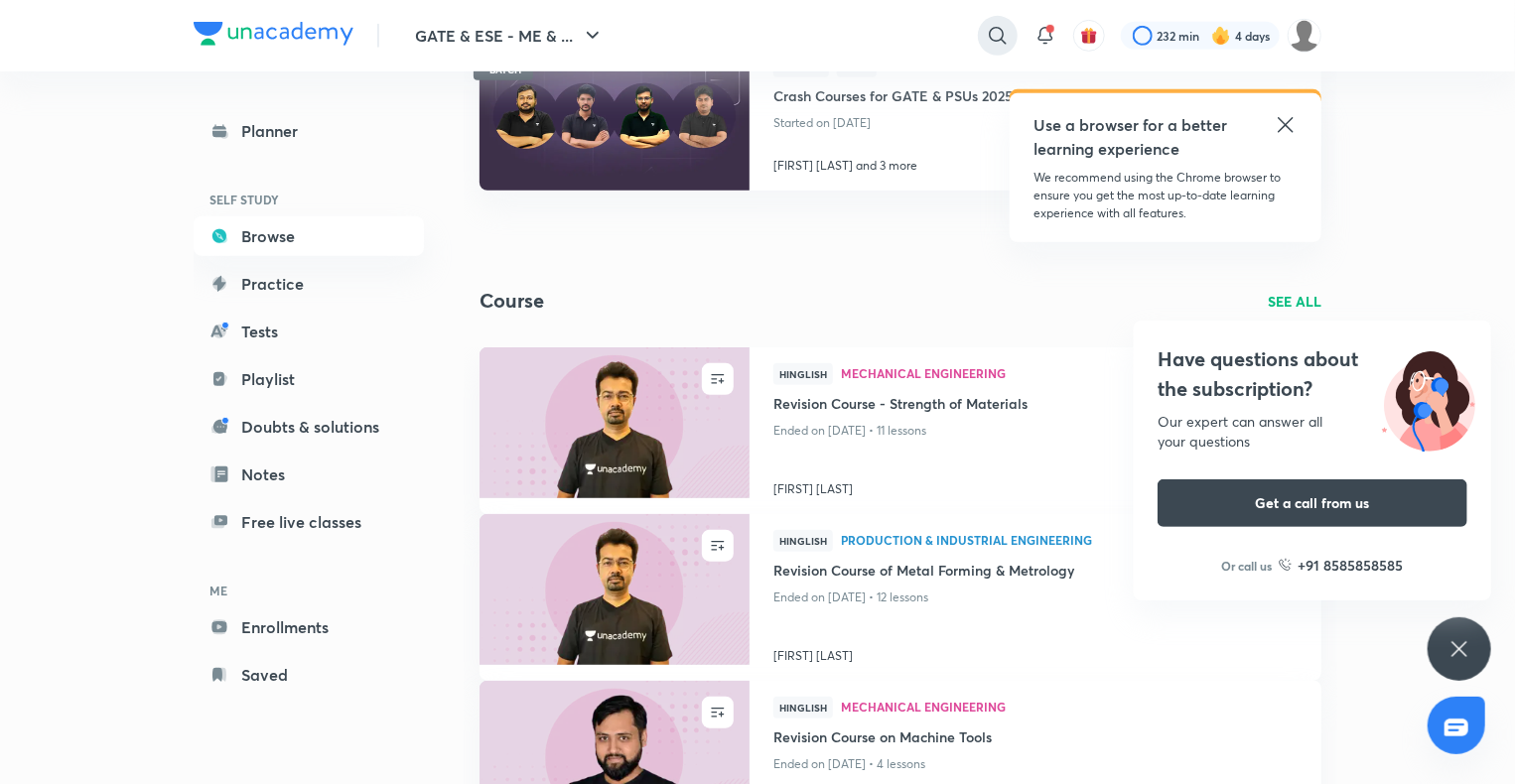 click 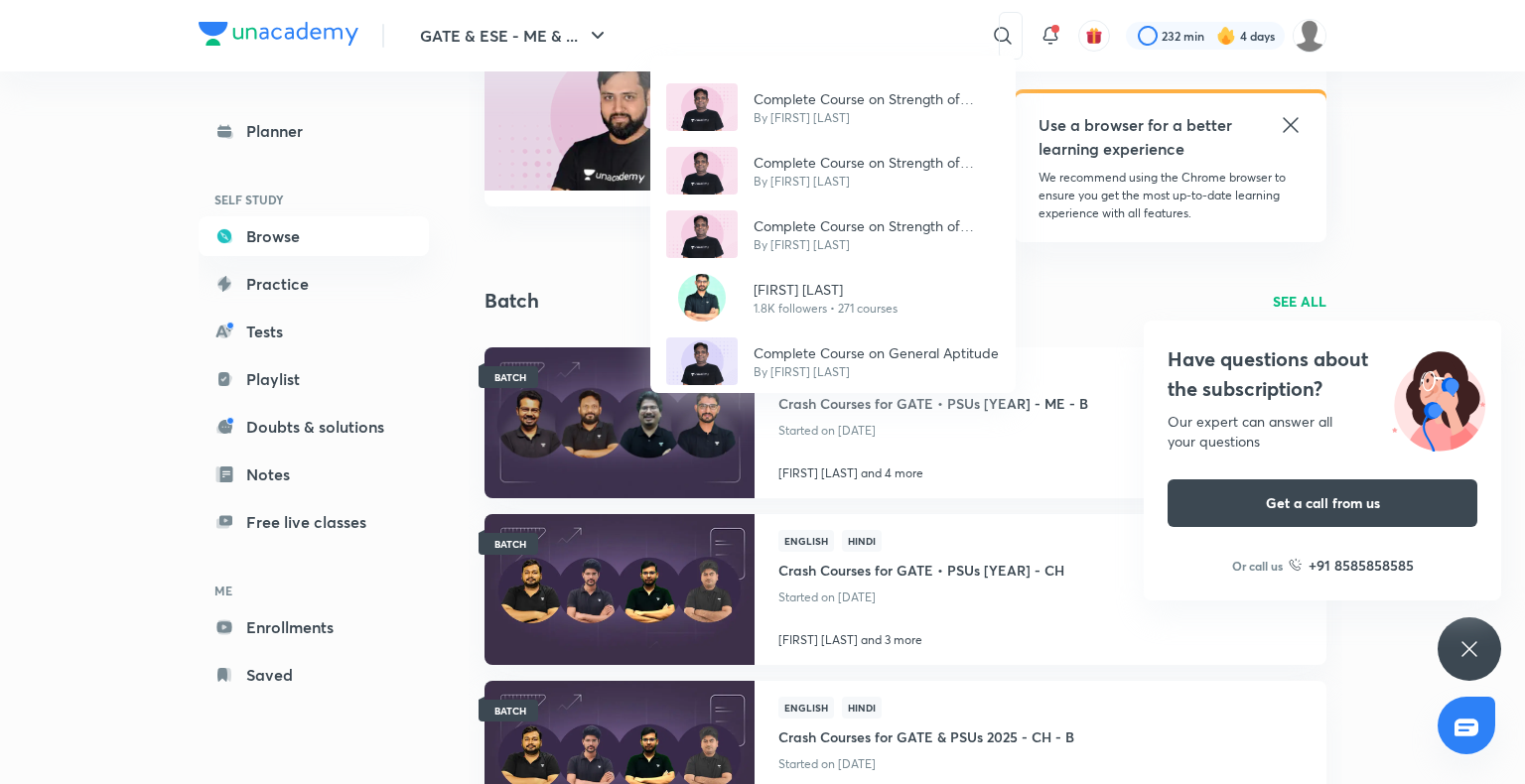 click on "Complete Course on Strength of Materials - GATE & ESE By Praveen Kulkarni Complete Course on Strength of Materials - GATE & ESE By Praveen Kulkarni Complete Course on Strength of Materials - GATE & ESE By Praveen Kulkarni Deepraj Chandrakar 1.8K followers • 271 courses Complete Course on General Aptitude By Praveen Kulkarni" at bounding box center (762, 392) 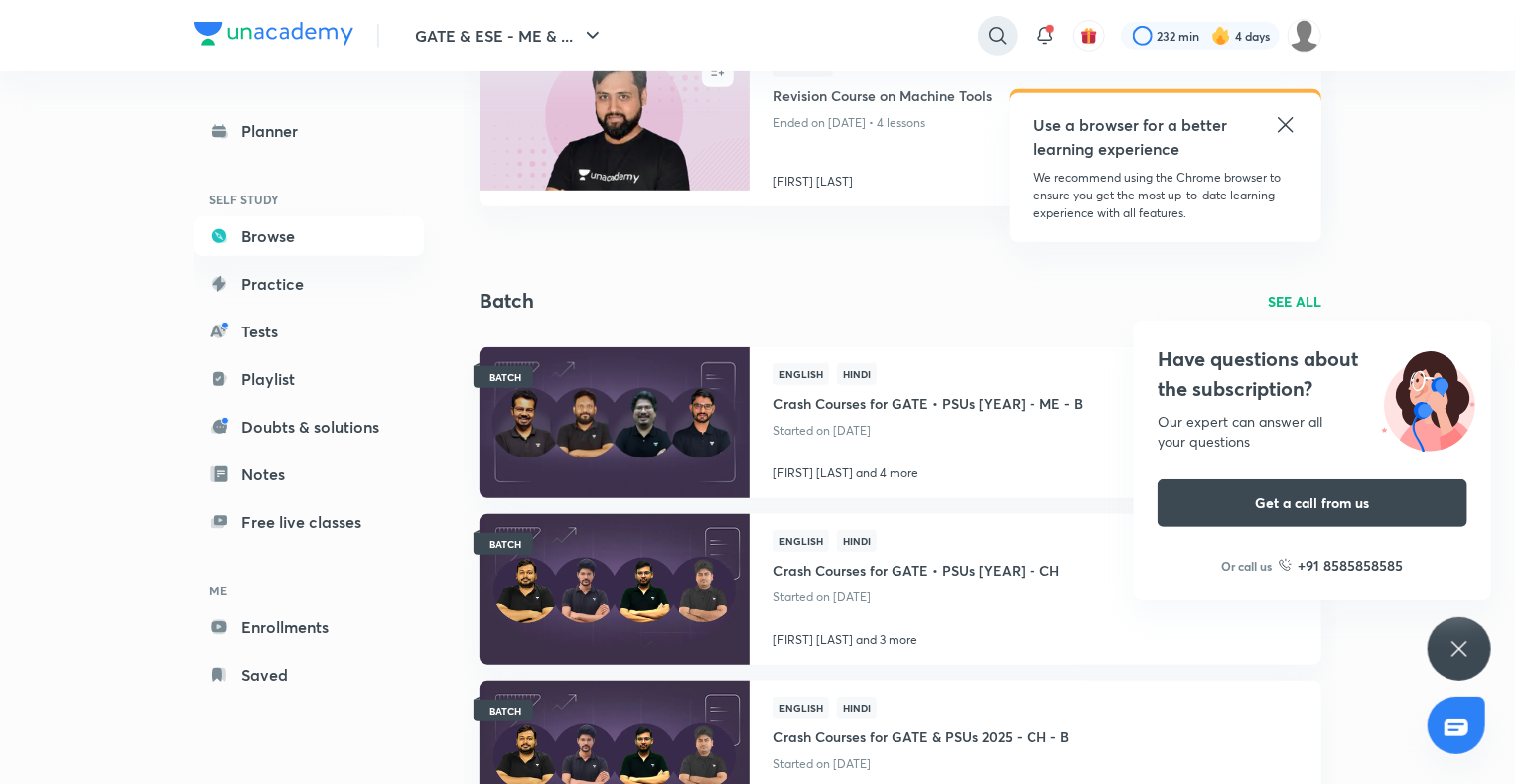 click 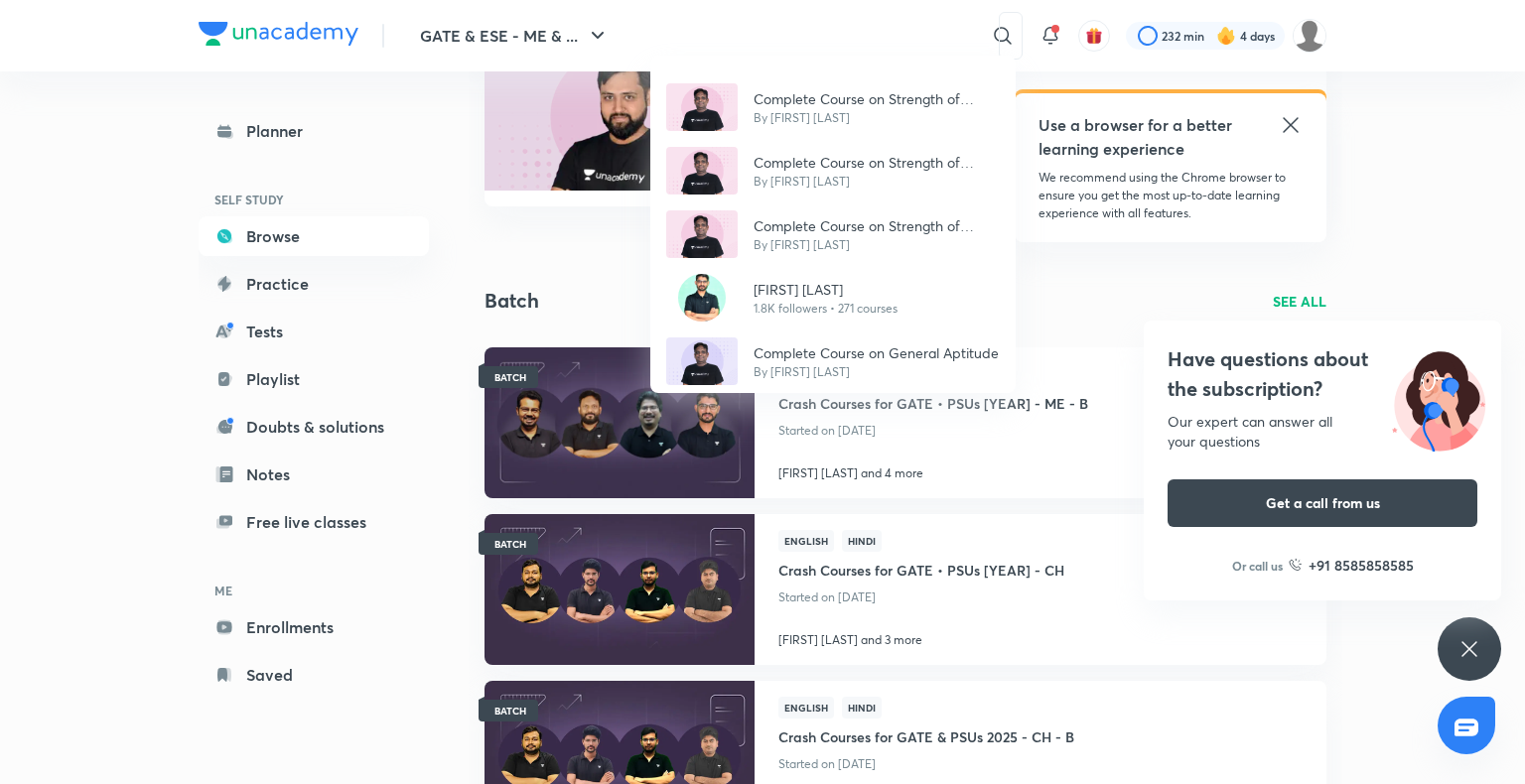 click on "Complete Course on Strength of Materials - GATE & ESE By Praveen Kulkarni Complete Course on Strength of Materials - GATE & ESE By Praveen Kulkarni Complete Course on Strength of Materials - GATE & ESE By Praveen Kulkarni Deepraj Chandrakar 1.8K followers • 271 courses Complete Course on General Aptitude By Praveen Kulkarni" at bounding box center [762, 392] 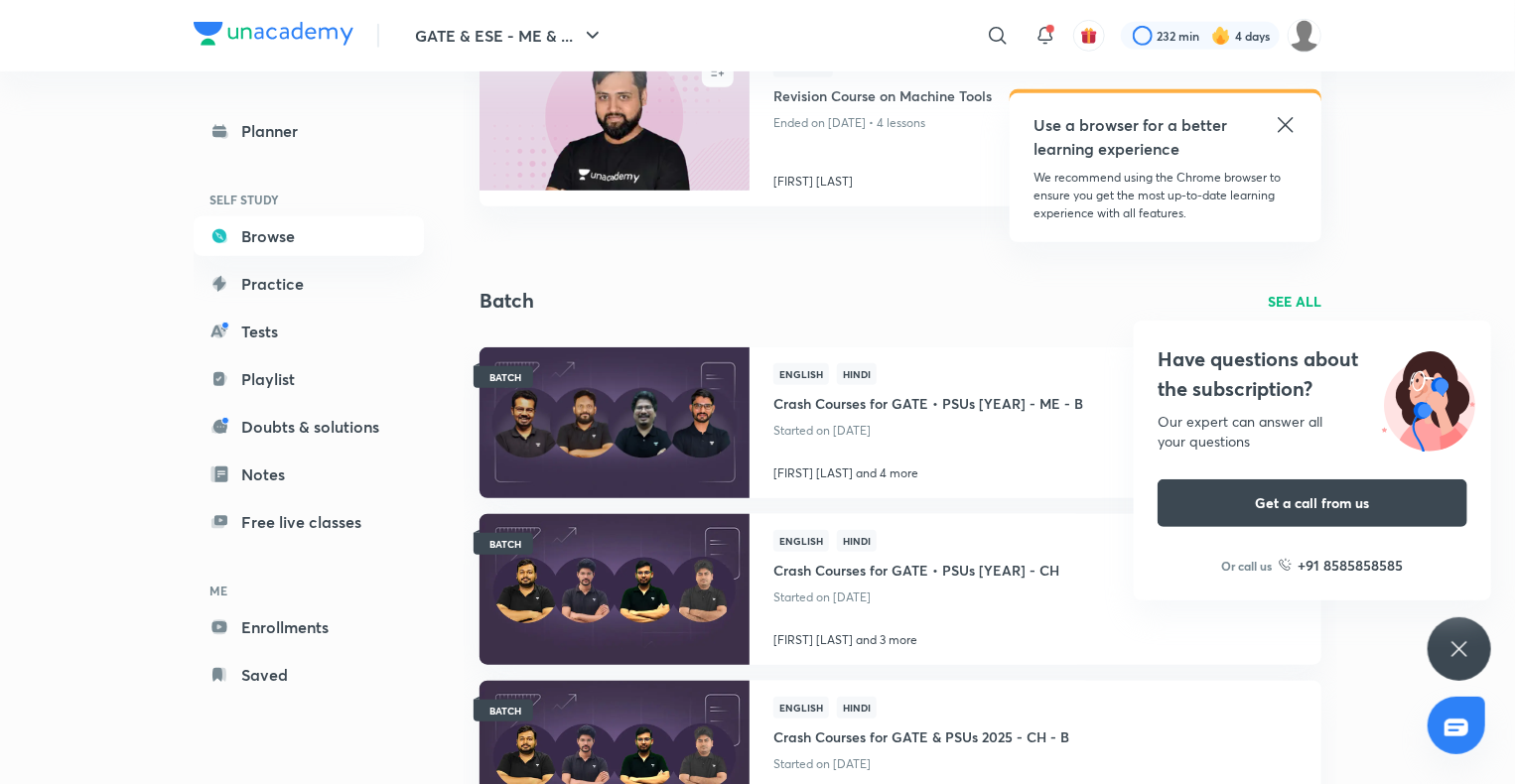 click on "Browse" at bounding box center (309, 236) 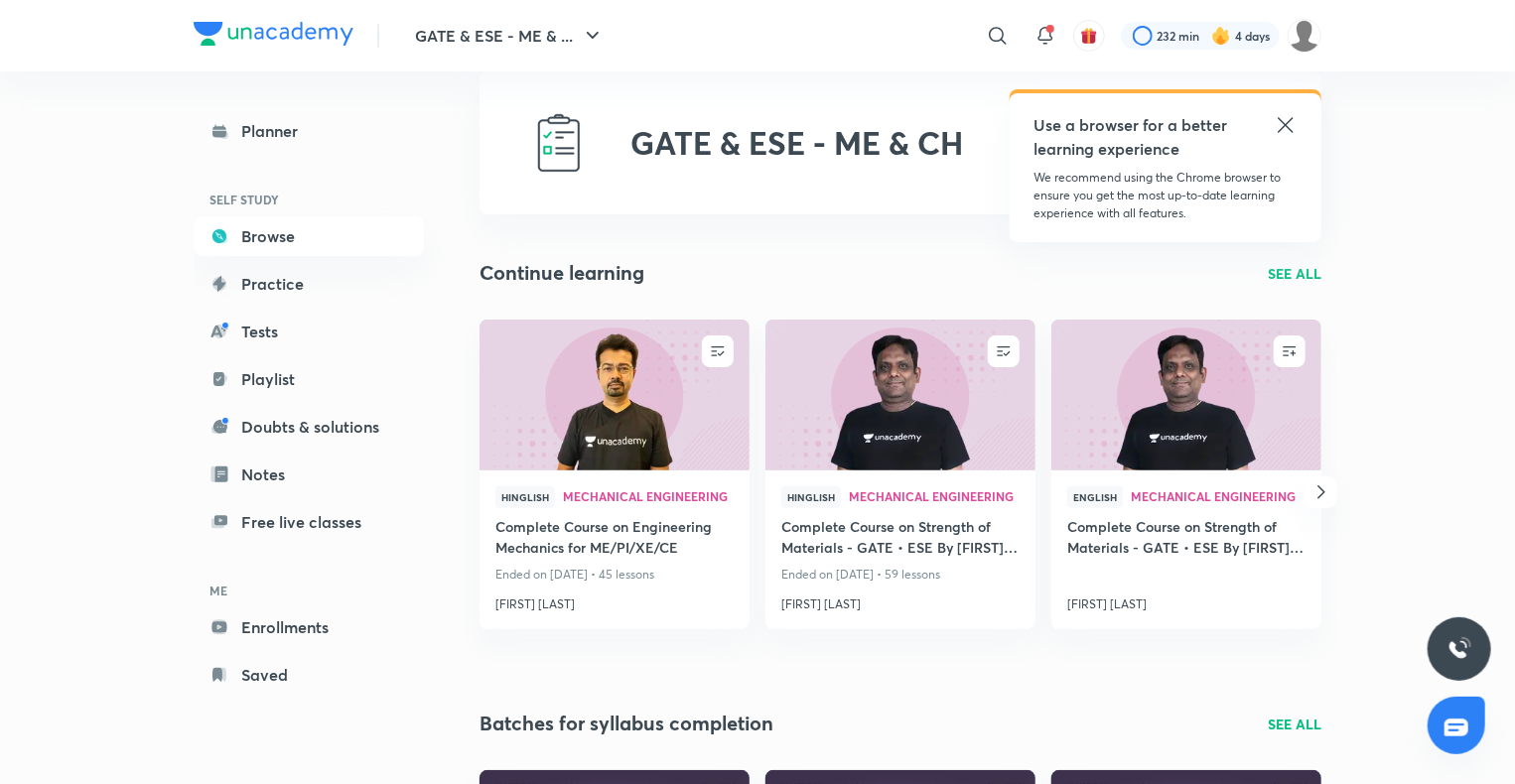 scroll, scrollTop: 0, scrollLeft: 0, axis: both 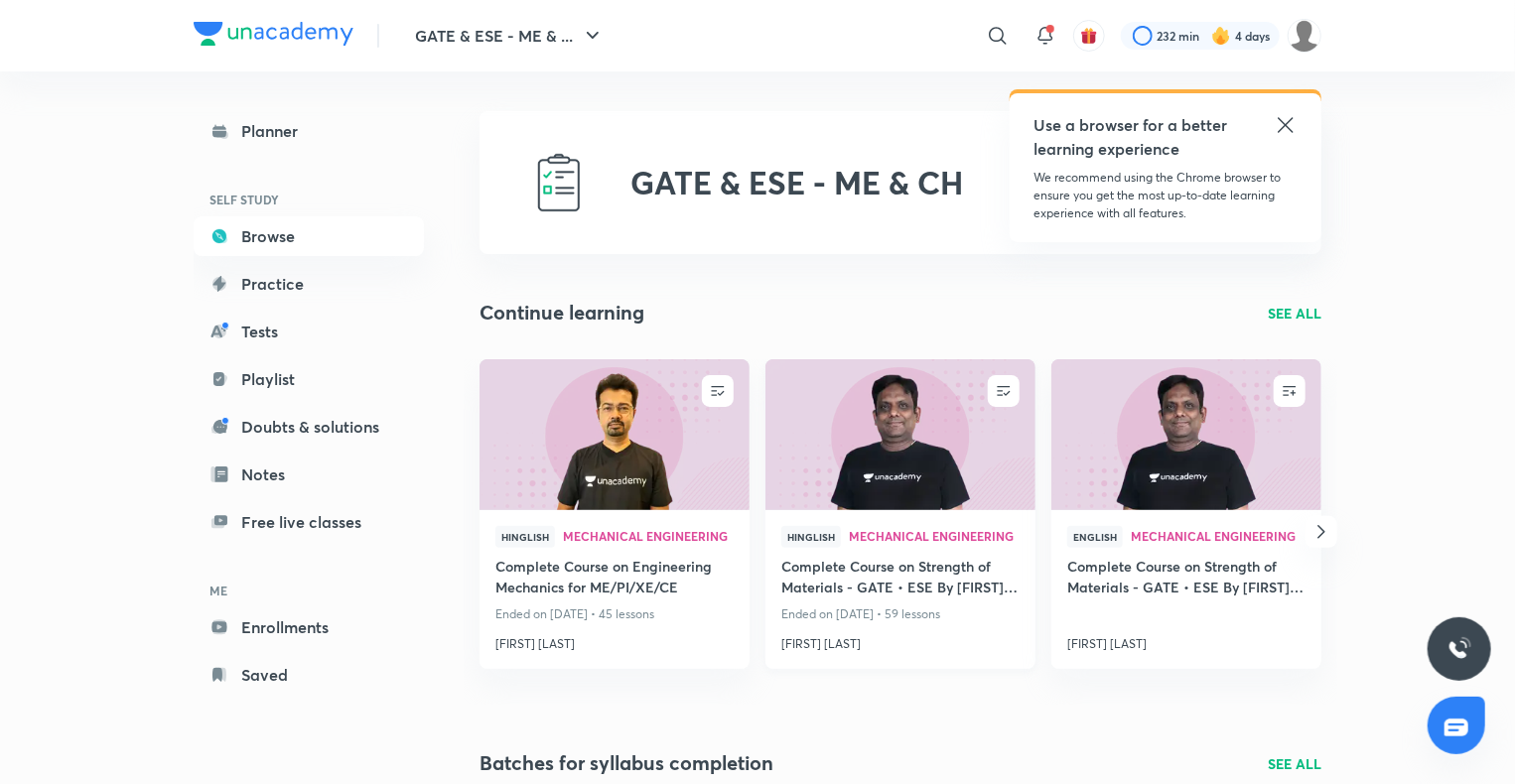 click on "[PERSON]" at bounding box center [900, 640] 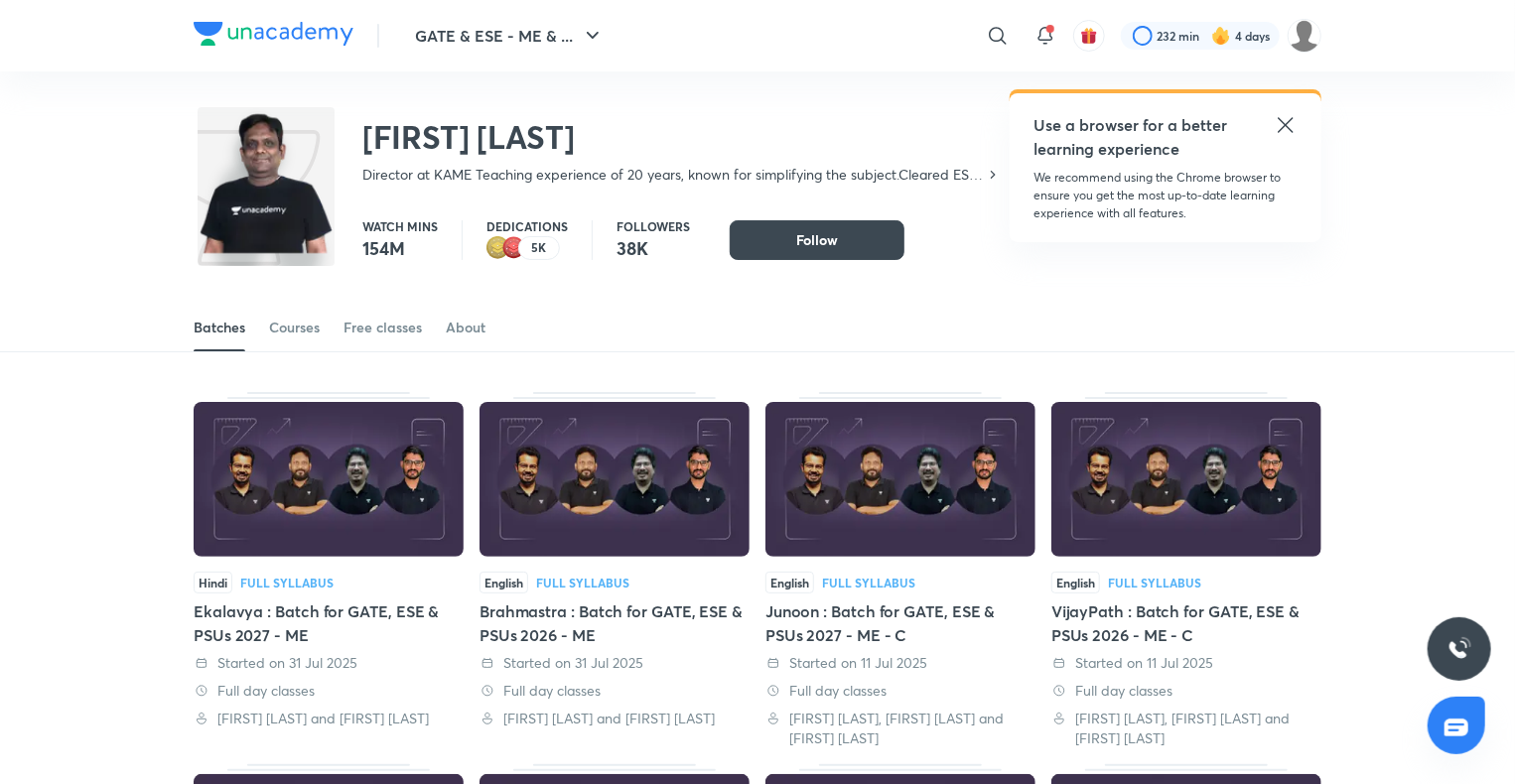 click on "Batches Courses Free classes About" at bounding box center [758, 327] 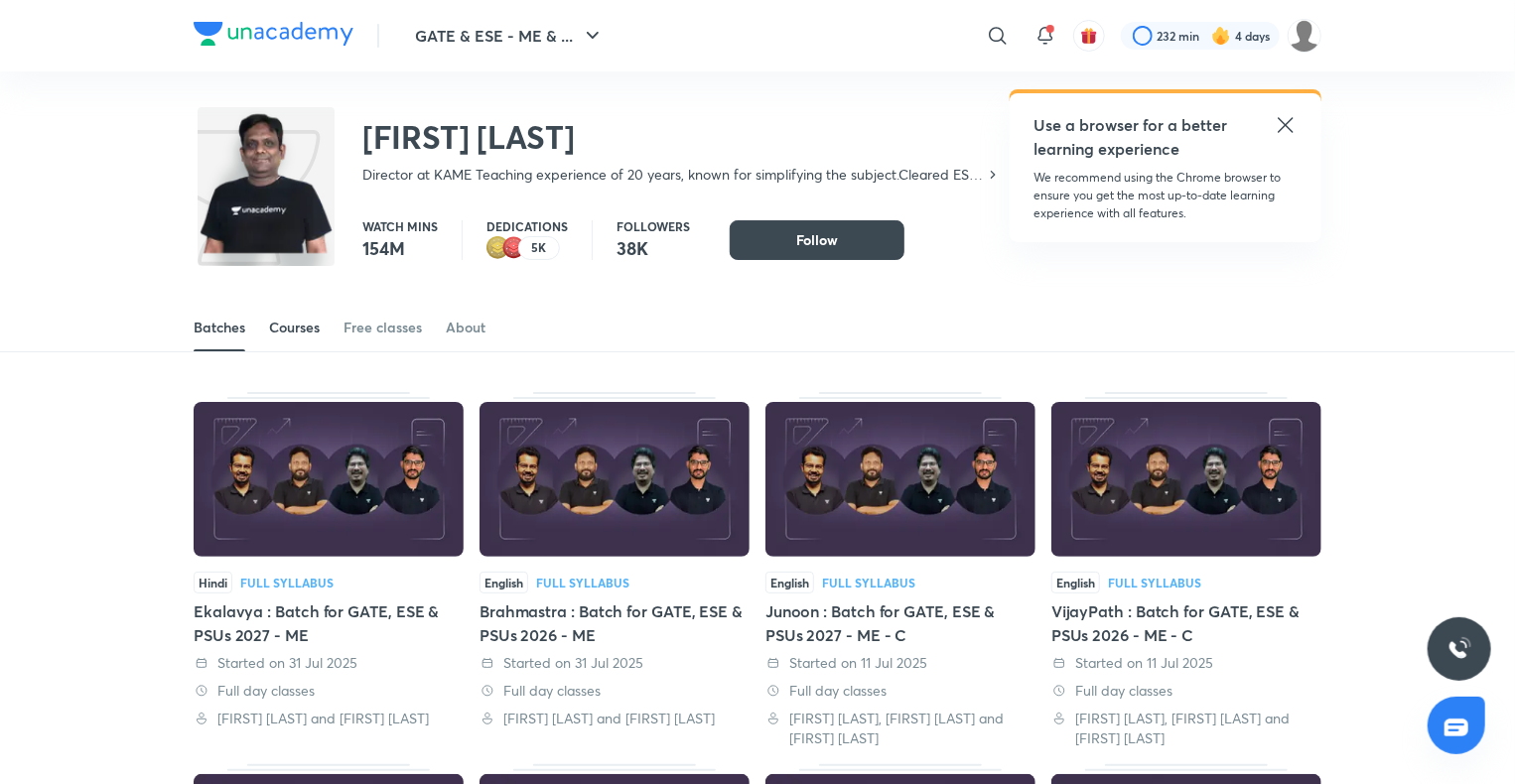 click on "Courses" at bounding box center [294, 327] 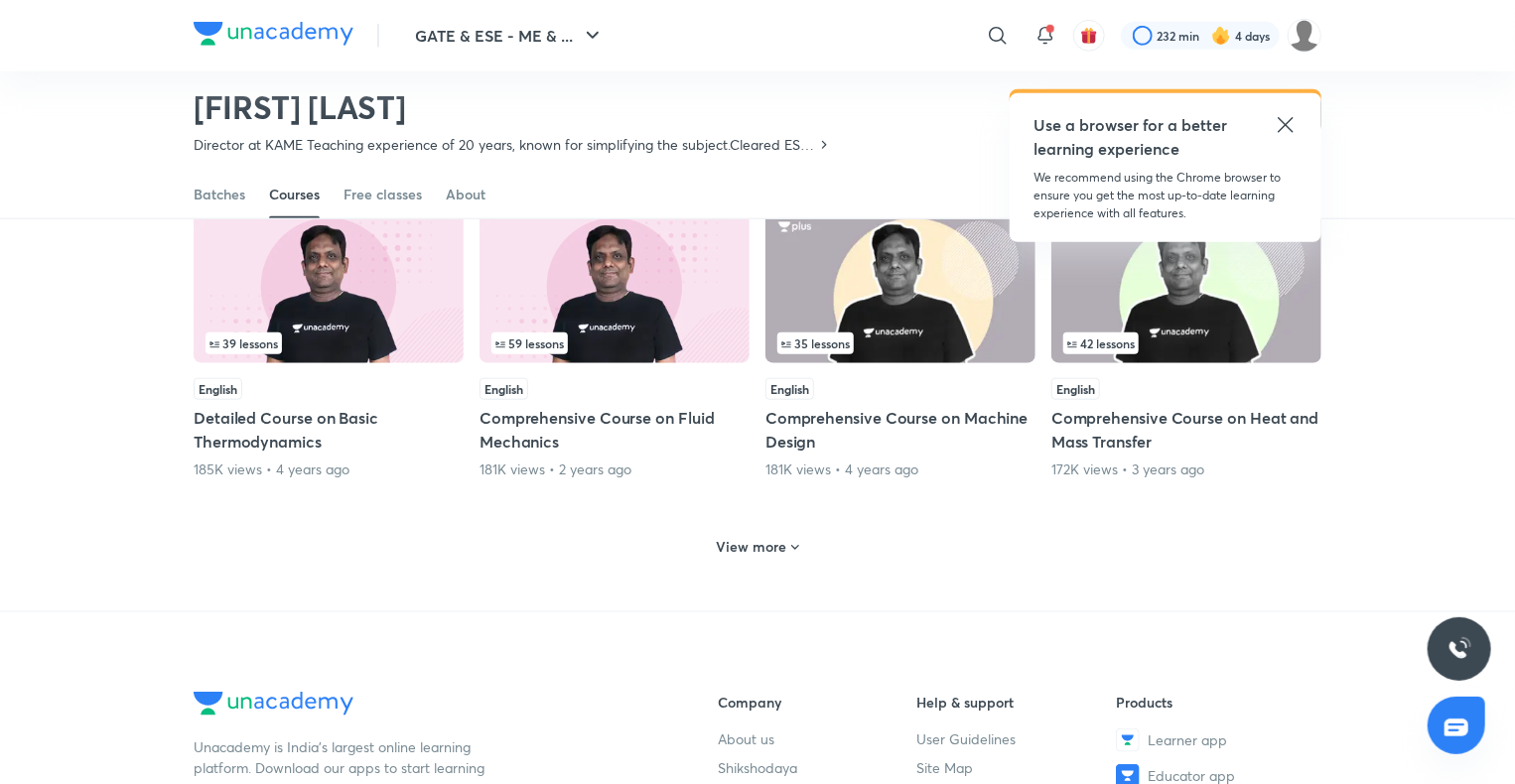 scroll, scrollTop: 833, scrollLeft: 0, axis: vertical 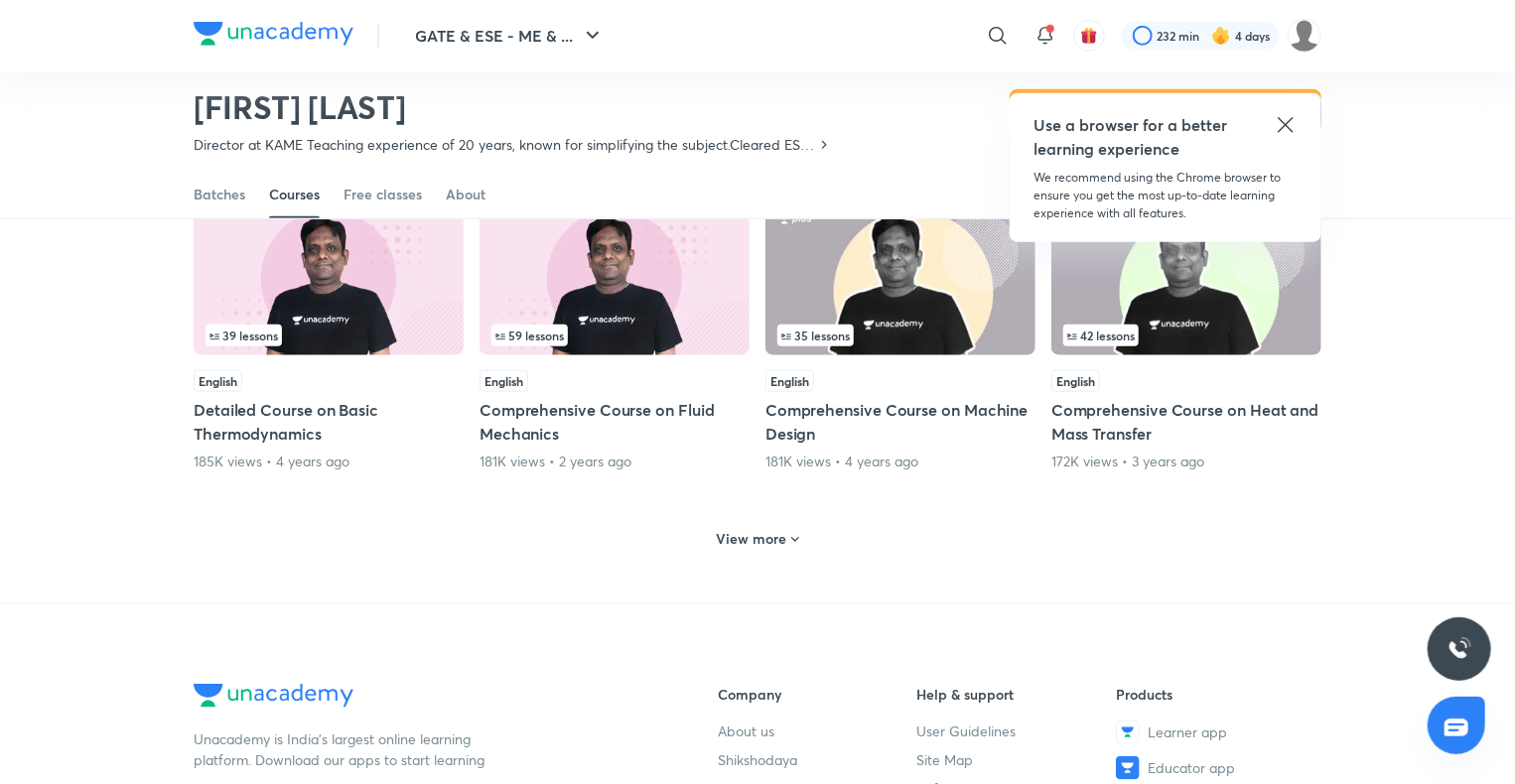 click on "View more" at bounding box center [752, 539] 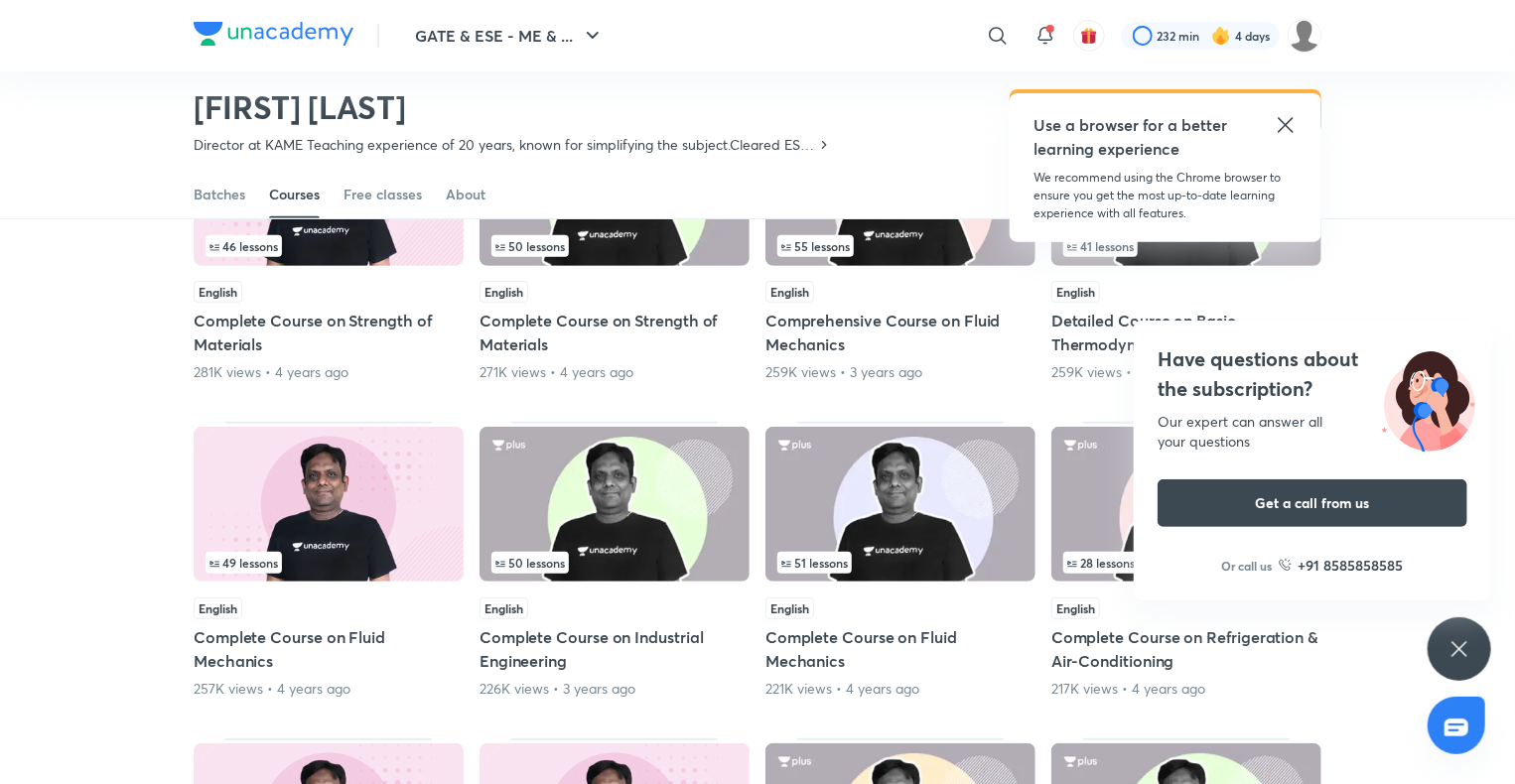 scroll, scrollTop: 0, scrollLeft: 0, axis: both 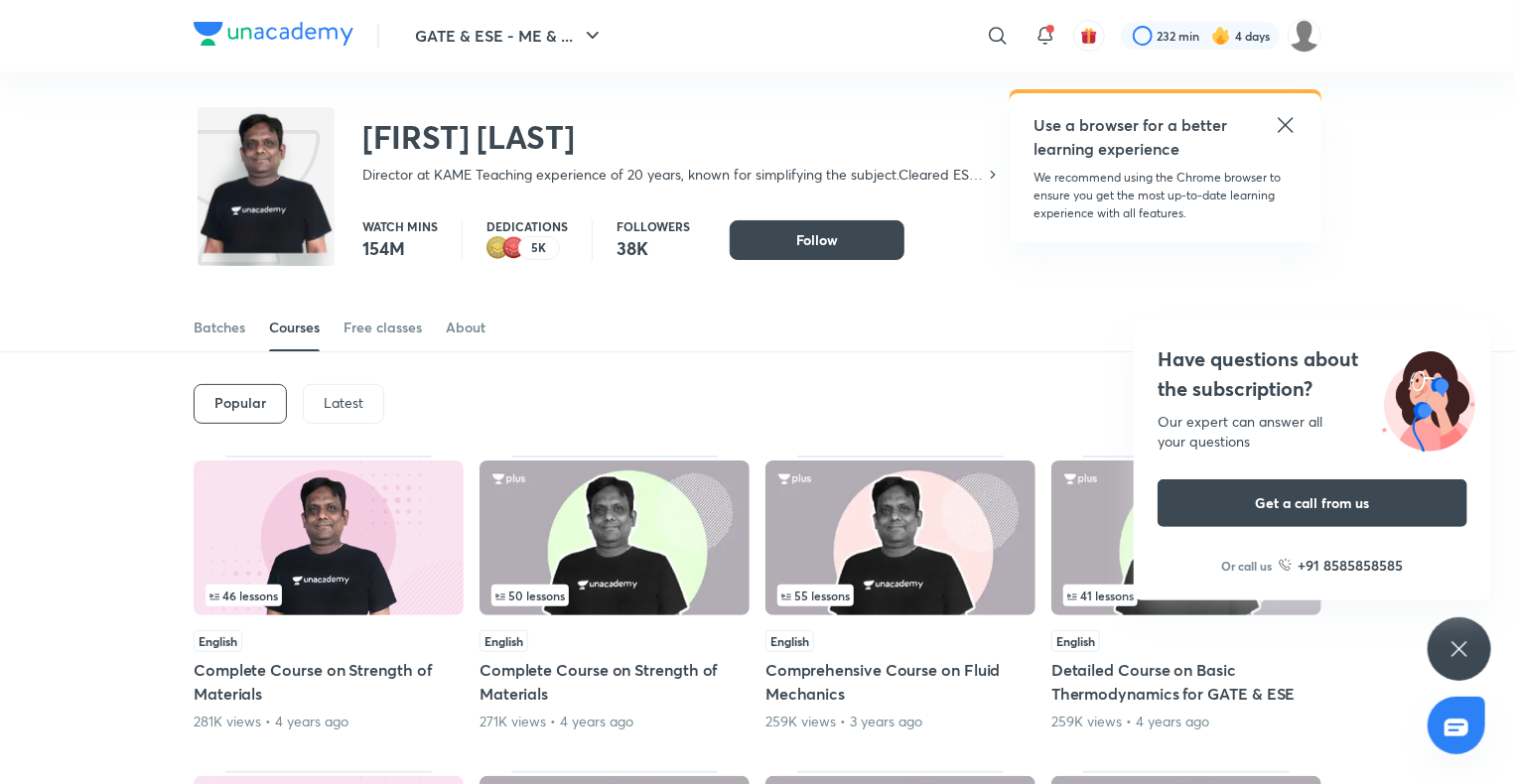 click 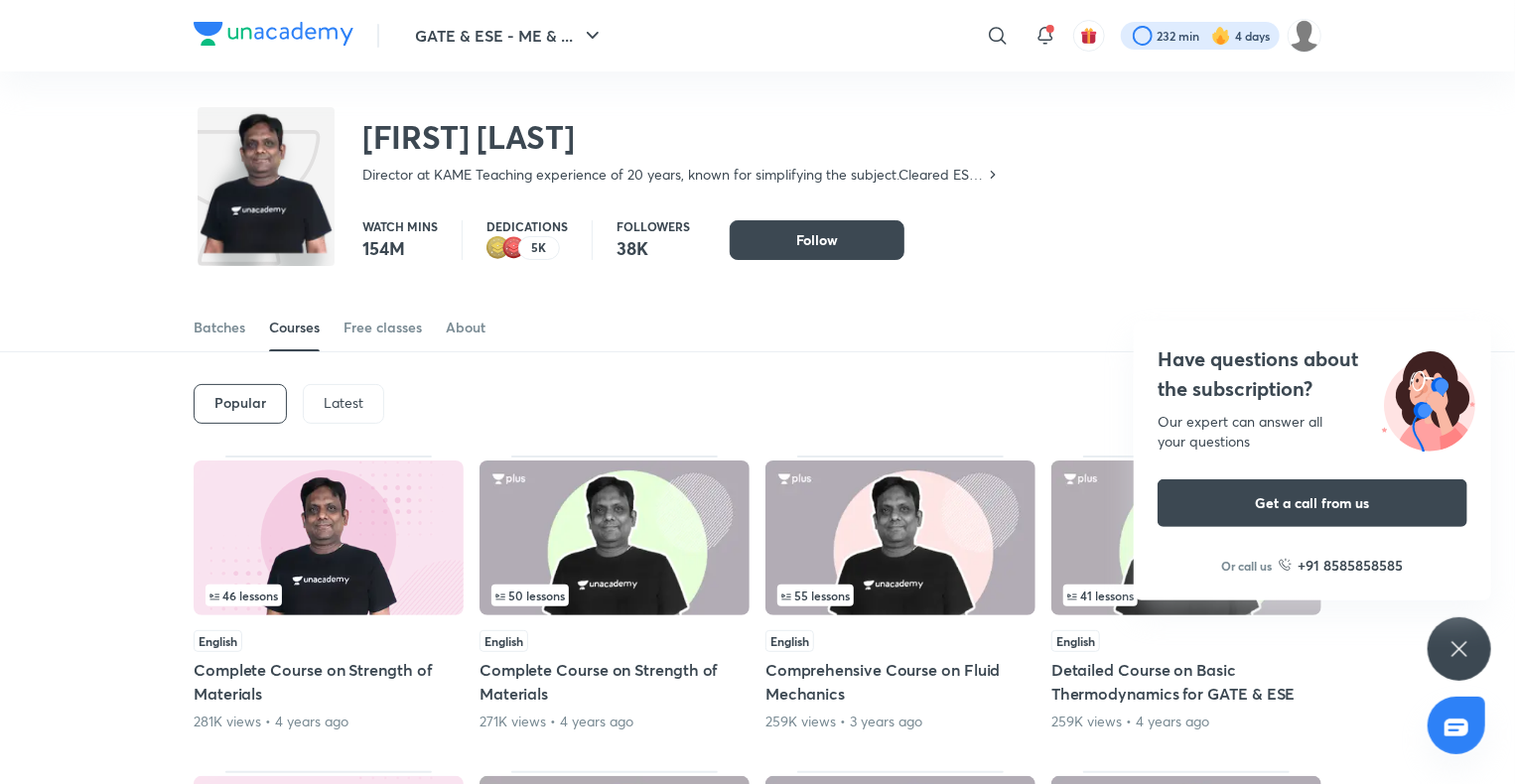 click at bounding box center (1200, 36) 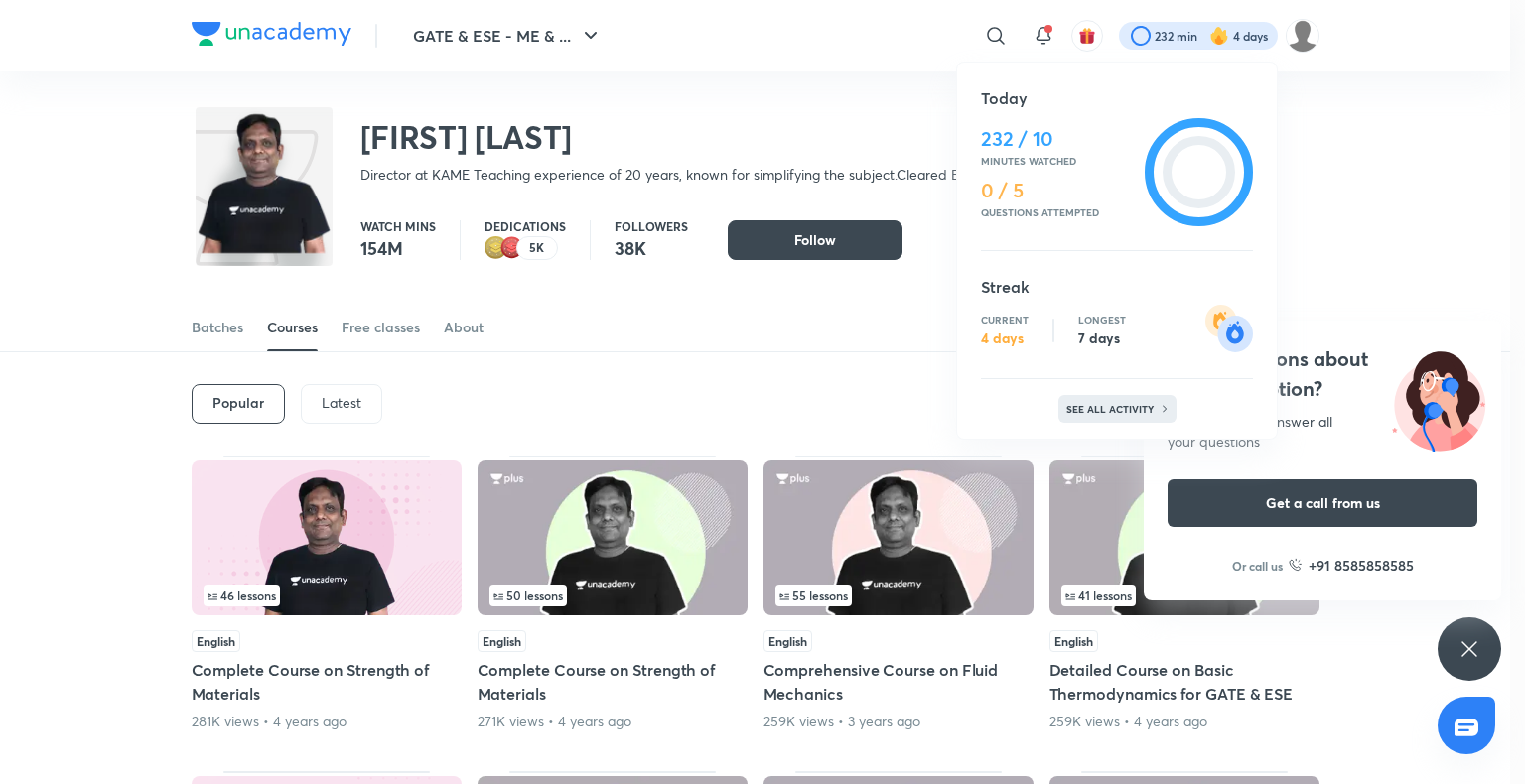 click on "See all activity" at bounding box center [1112, 409] 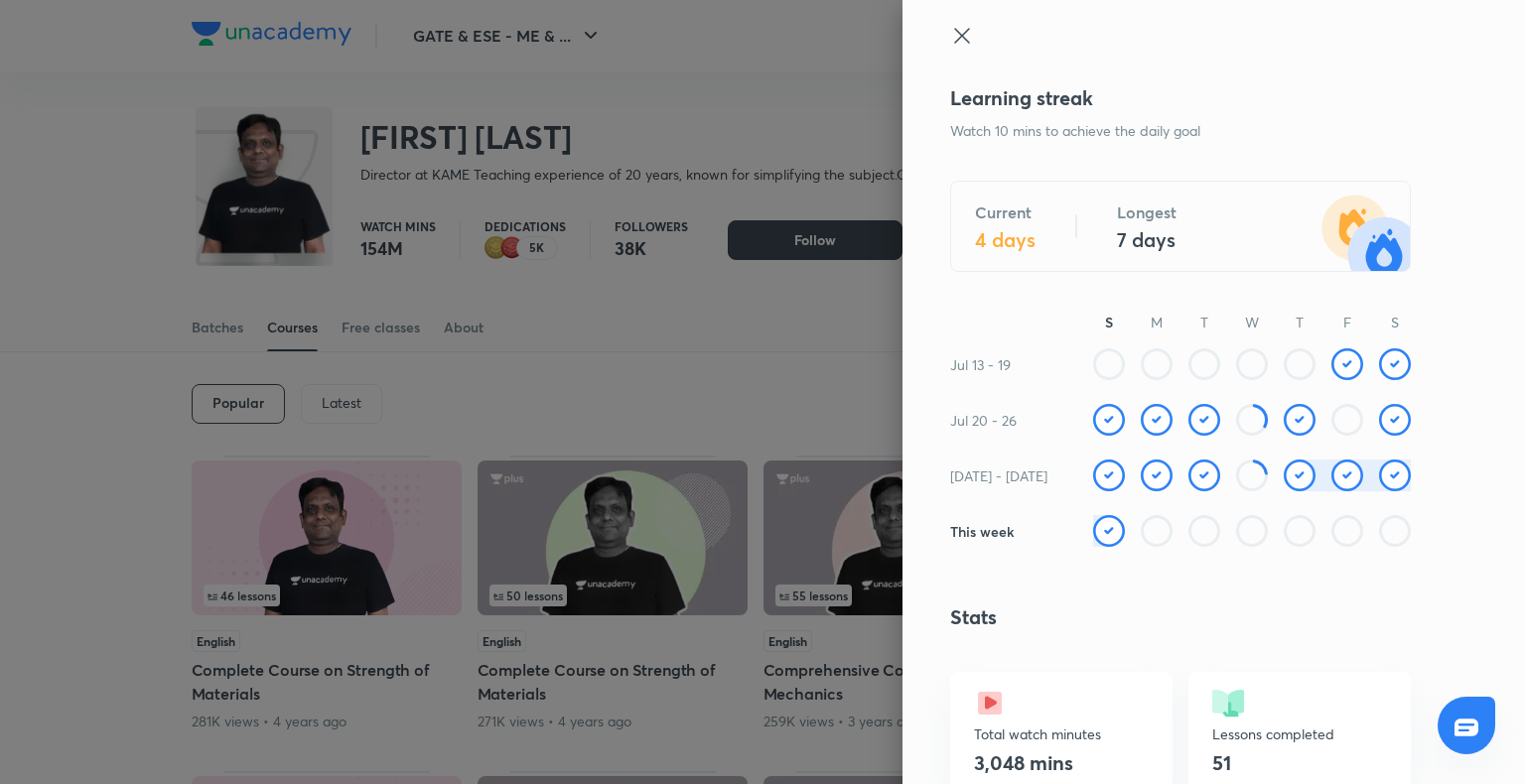 click 